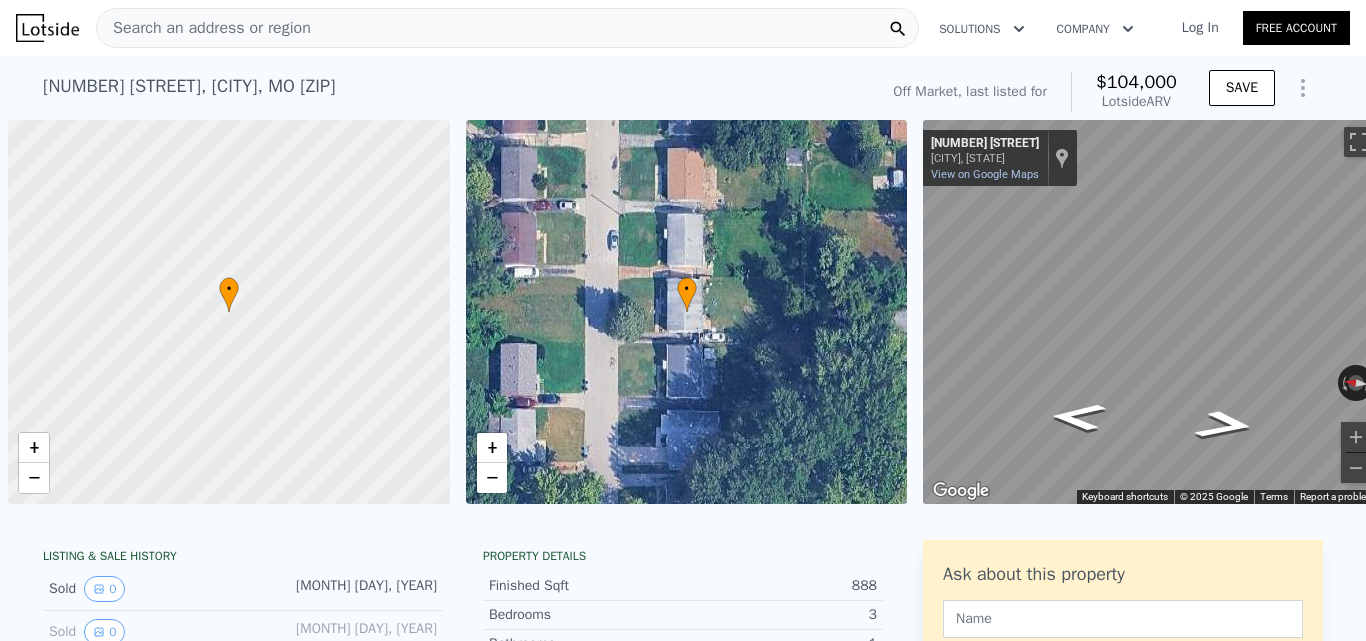 scroll, scrollTop: 0, scrollLeft: 0, axis: both 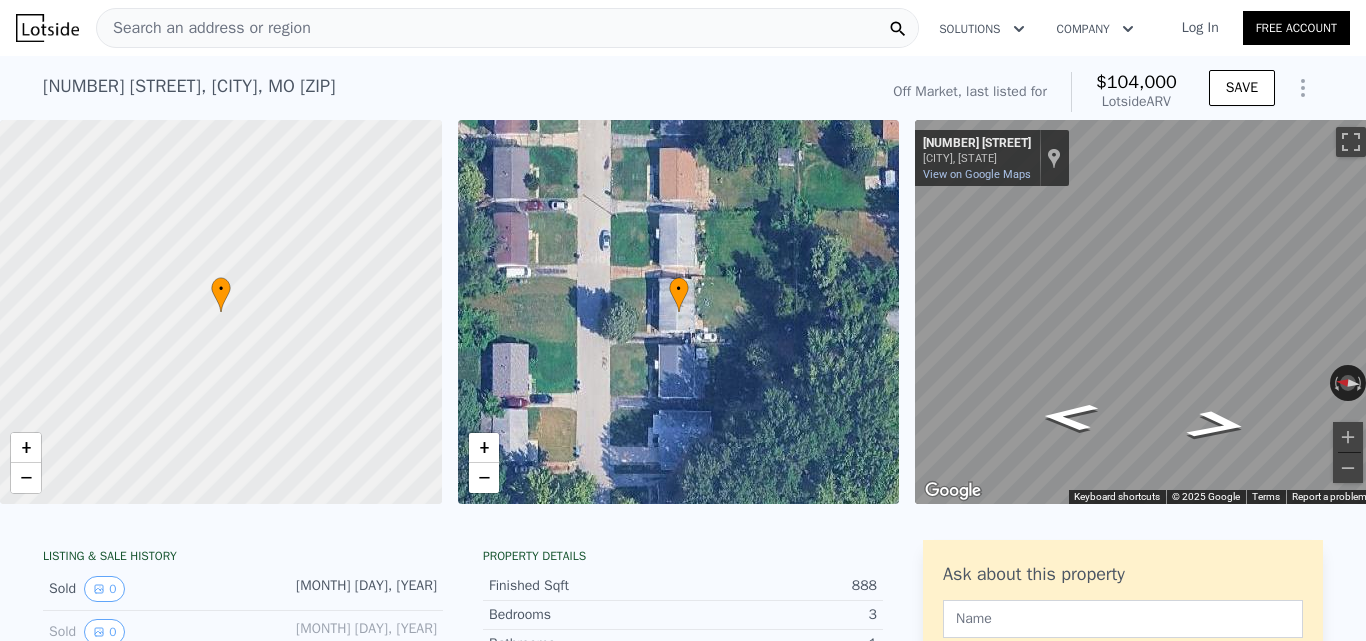 click on "Search an address or region" at bounding box center (204, 28) 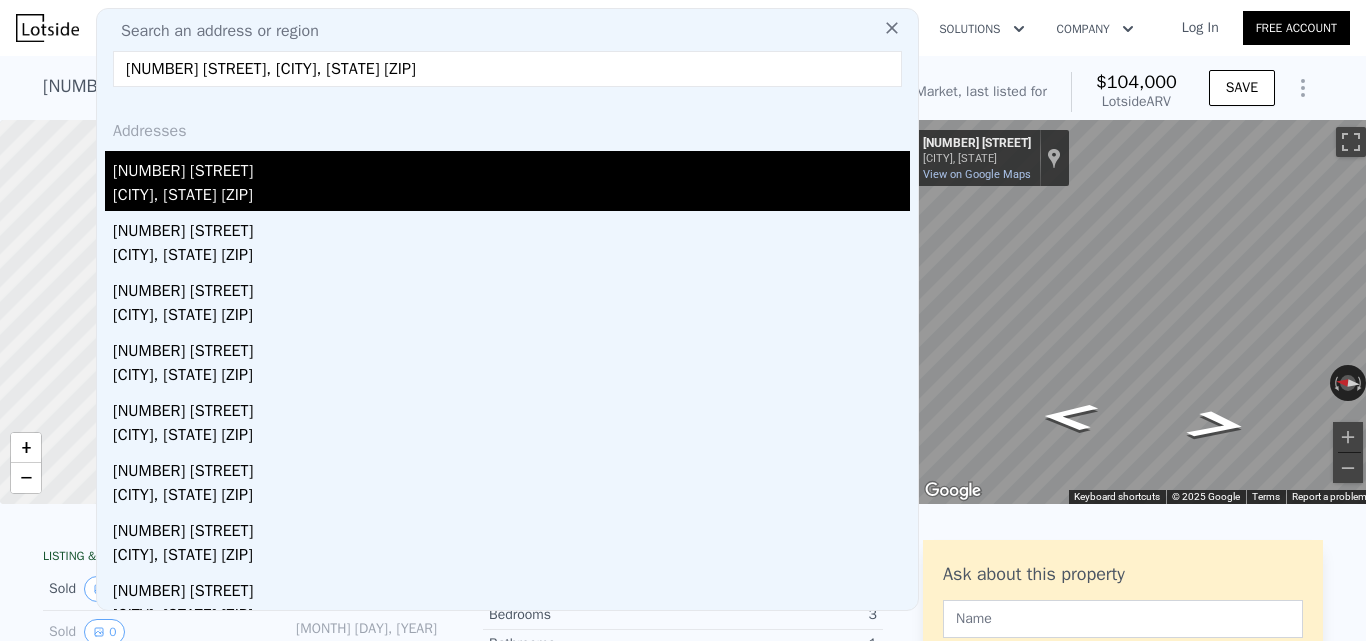 type on "[NUMBER] [STREET], [CITY], [STATE] [ZIP]" 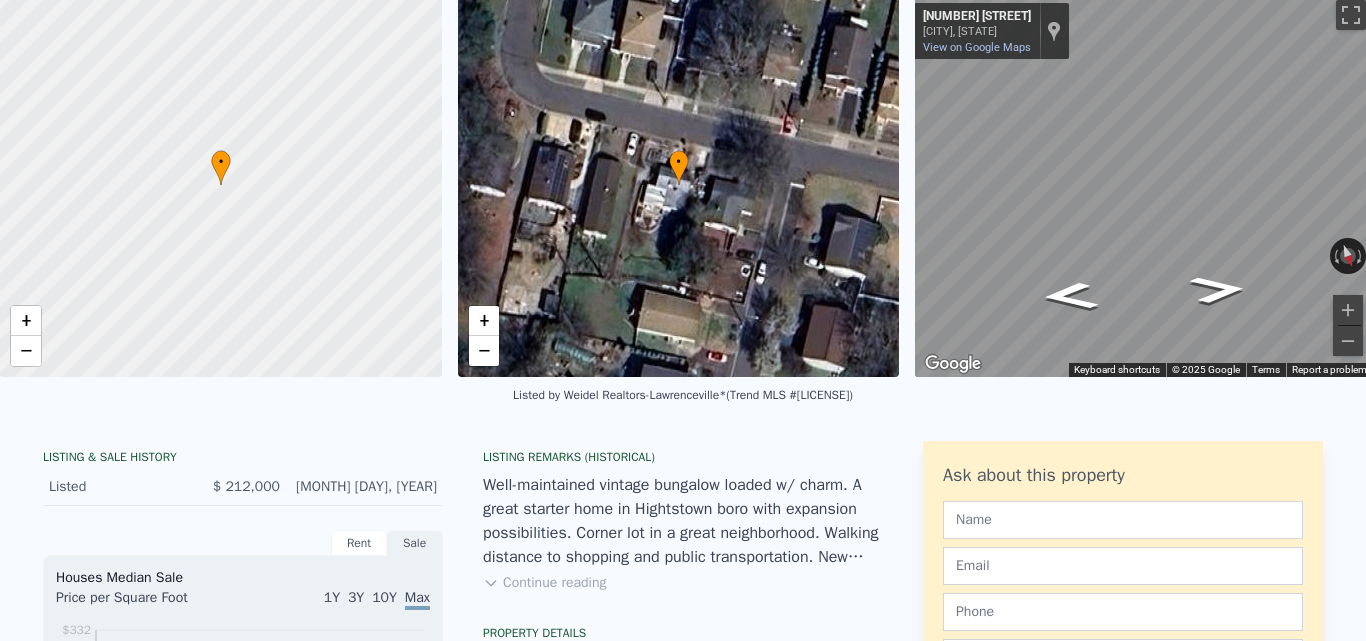 scroll, scrollTop: 0, scrollLeft: 0, axis: both 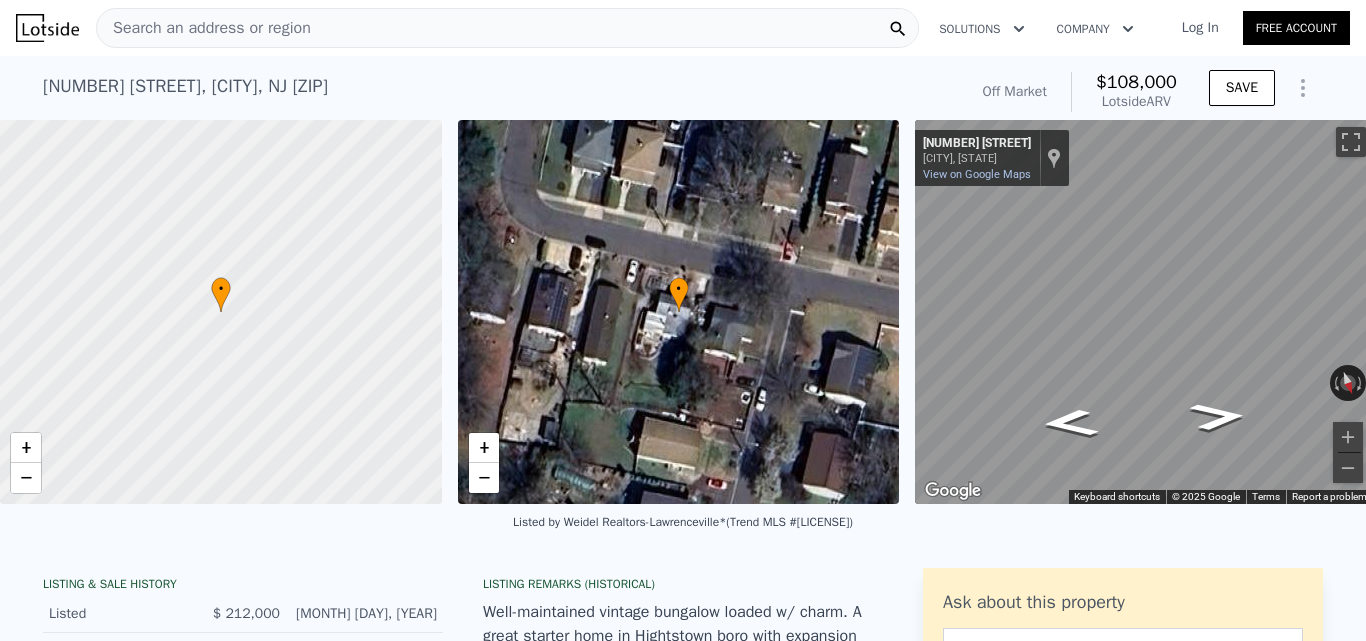 click on "Search an address or region" at bounding box center (204, 28) 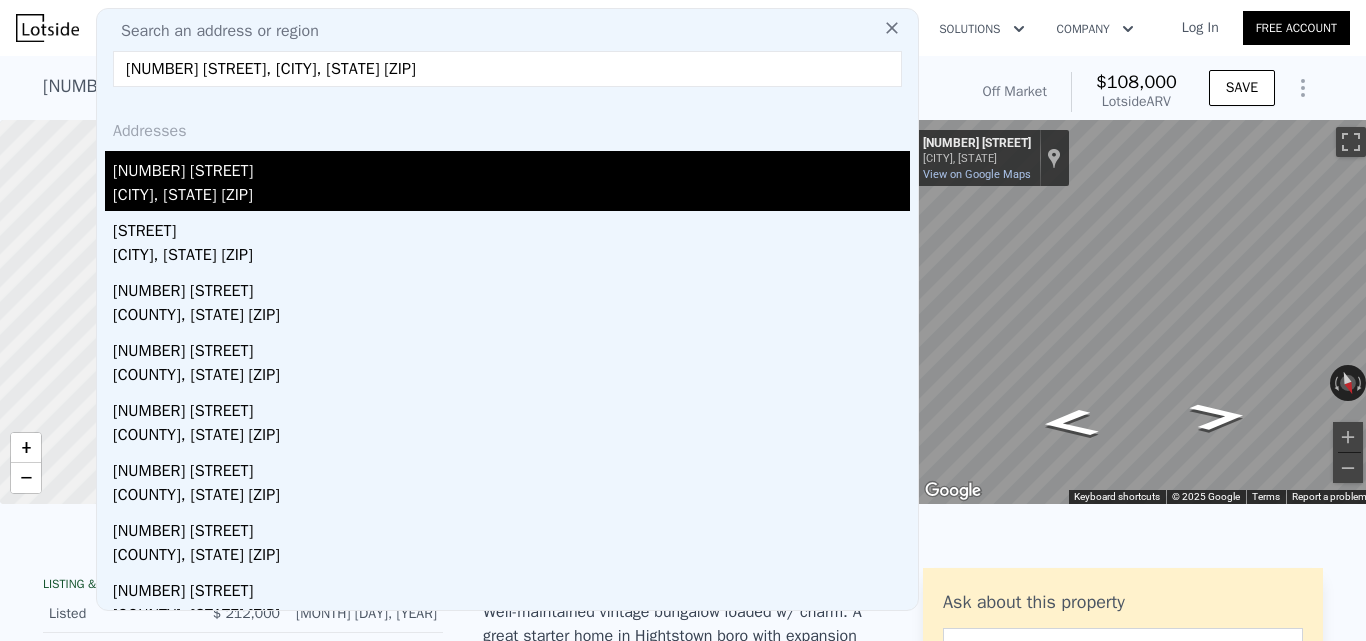 type on "[NUMBER] [STREET], [CITY], [STATE] [ZIP]" 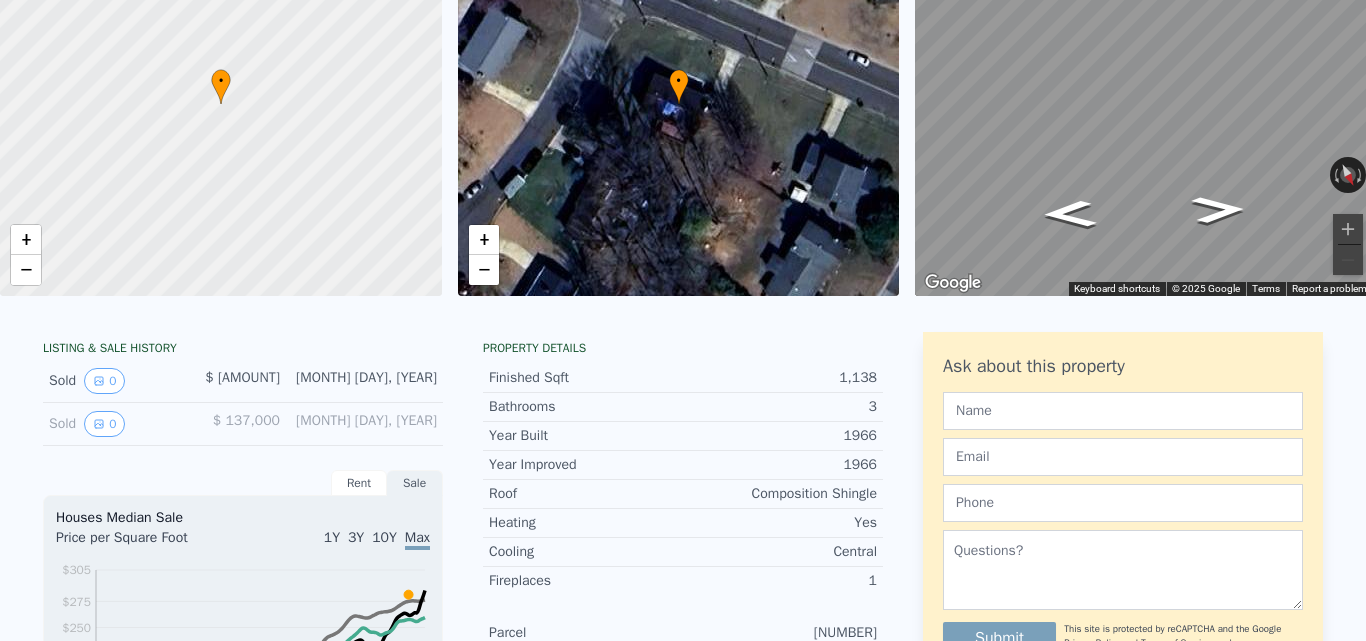 scroll, scrollTop: 0, scrollLeft: 0, axis: both 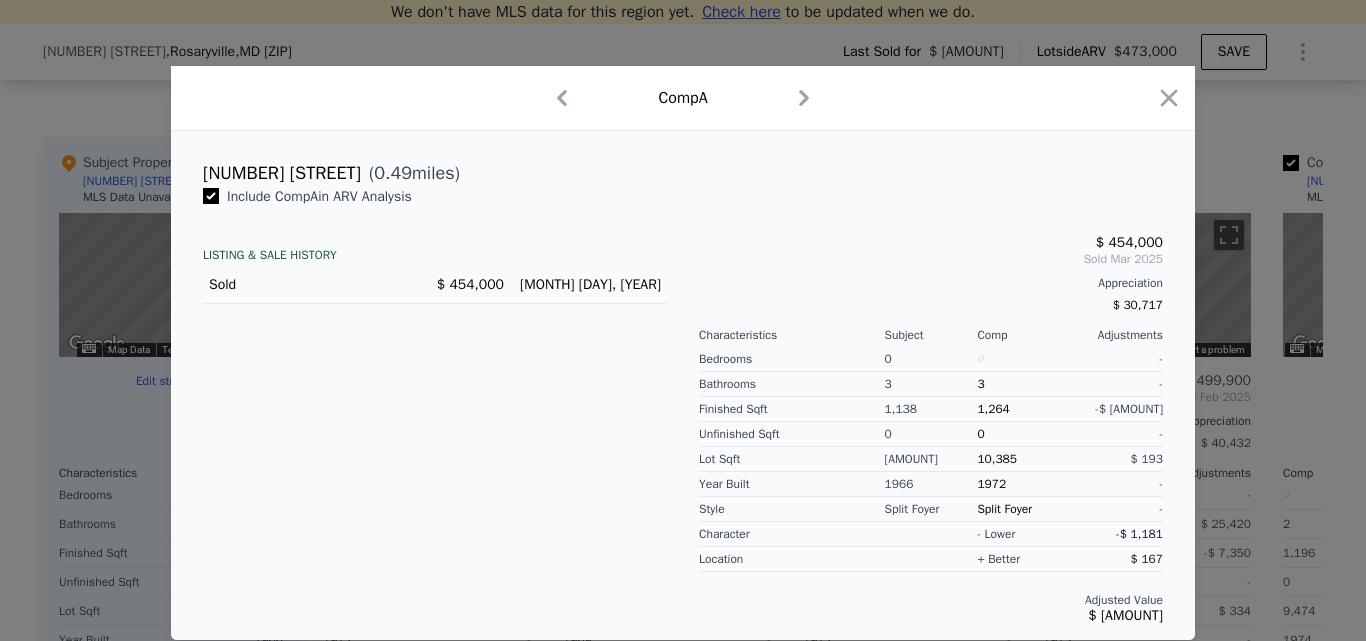 click on "Unfinished Sqft" at bounding box center [792, 434] 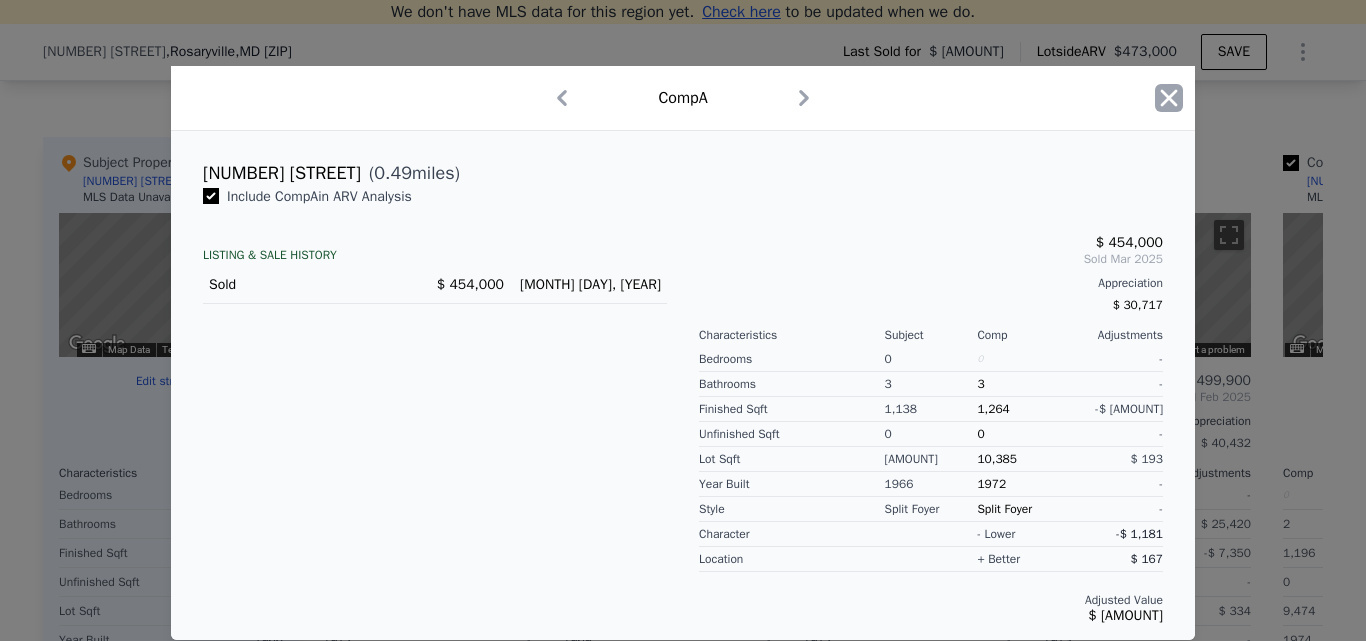 click 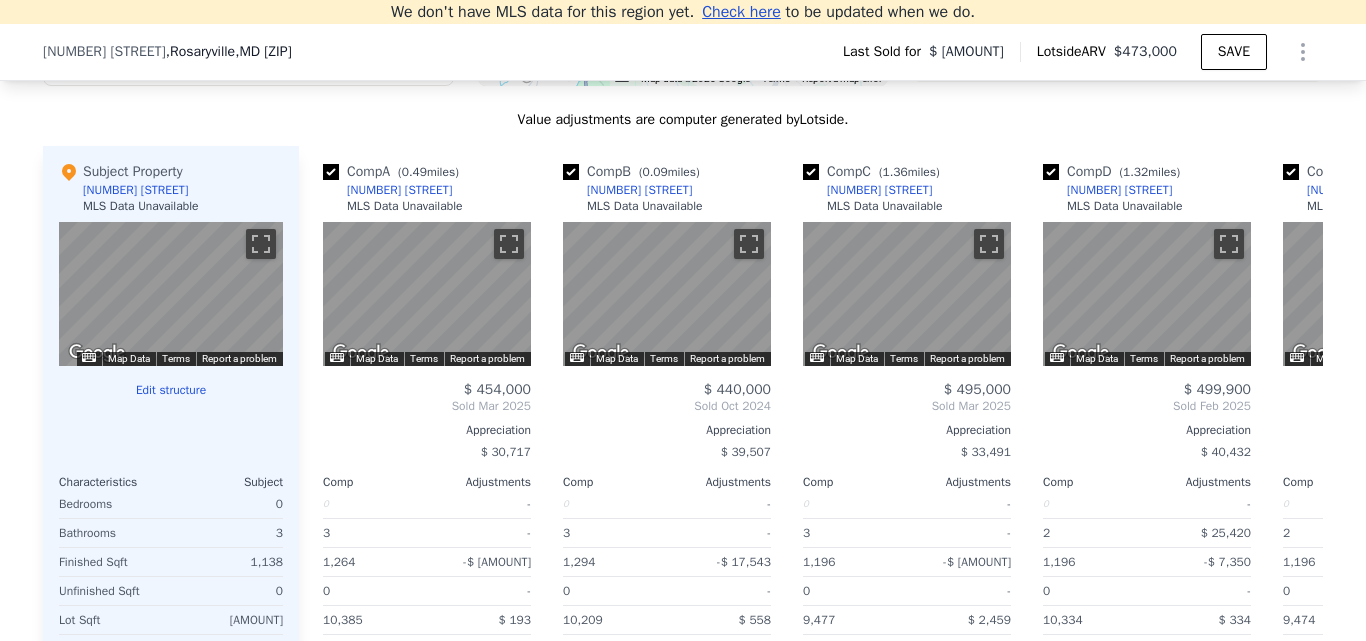scroll, scrollTop: 1955, scrollLeft: 0, axis: vertical 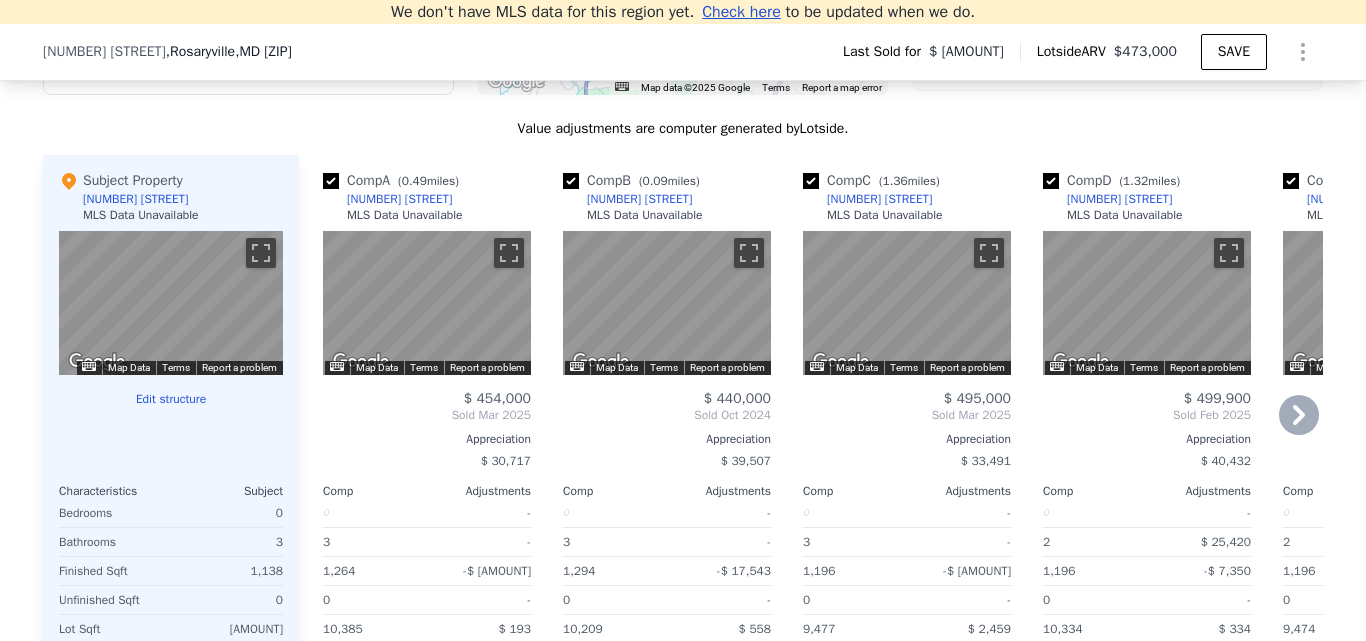 click 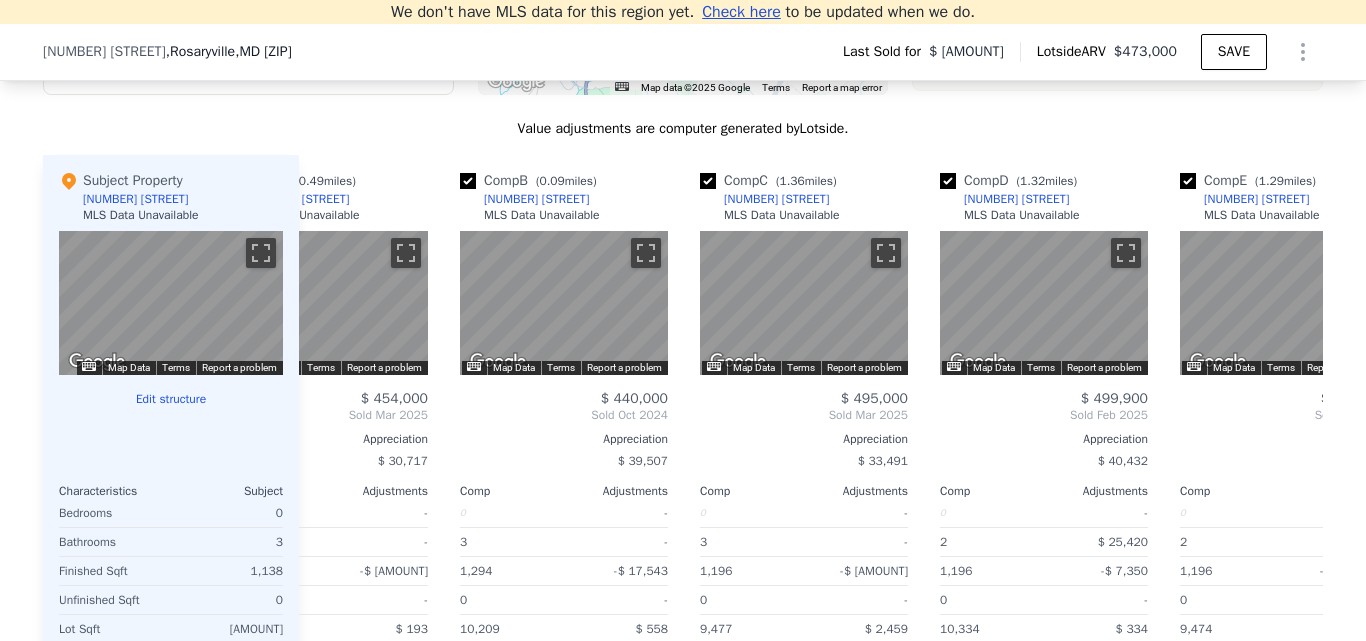 scroll, scrollTop: 0, scrollLeft: 480, axis: horizontal 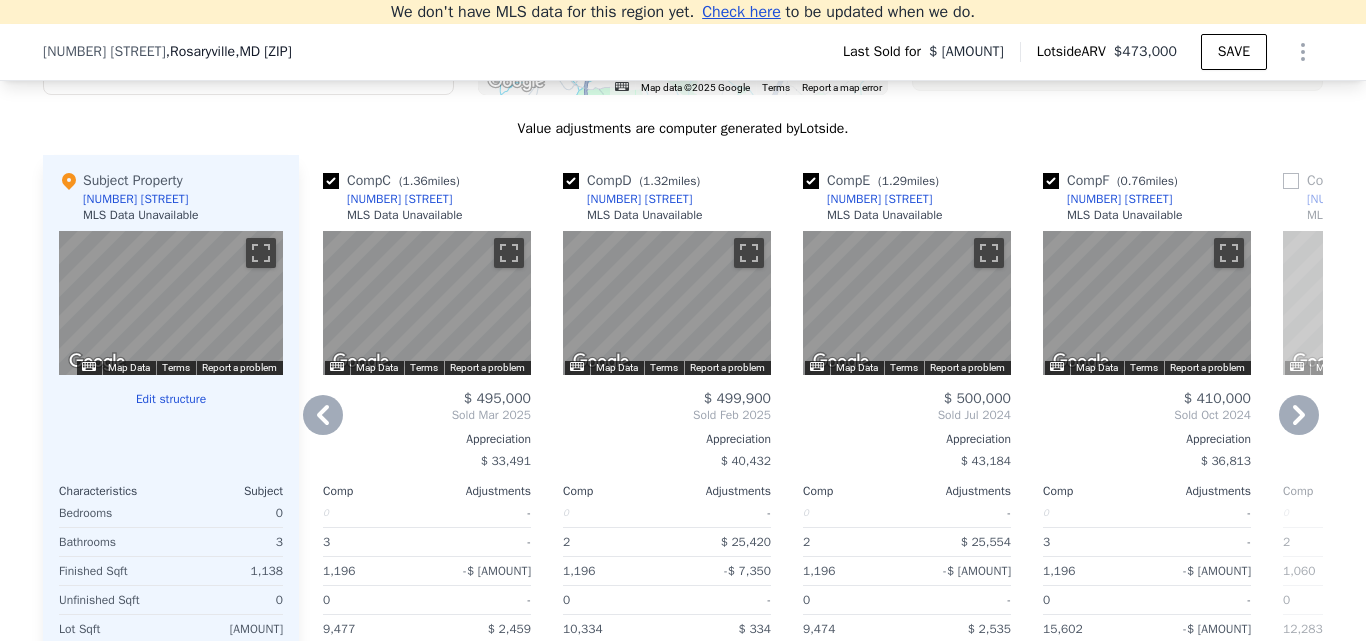 click 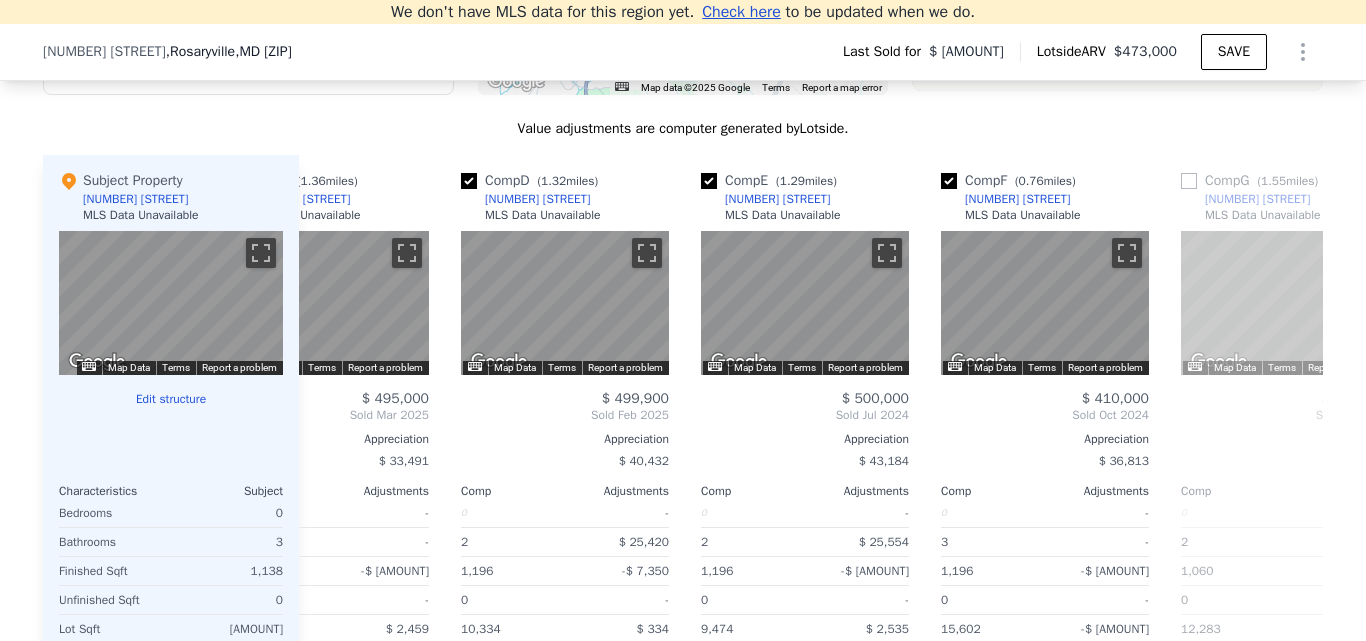 scroll, scrollTop: 0, scrollLeft: 960, axis: horizontal 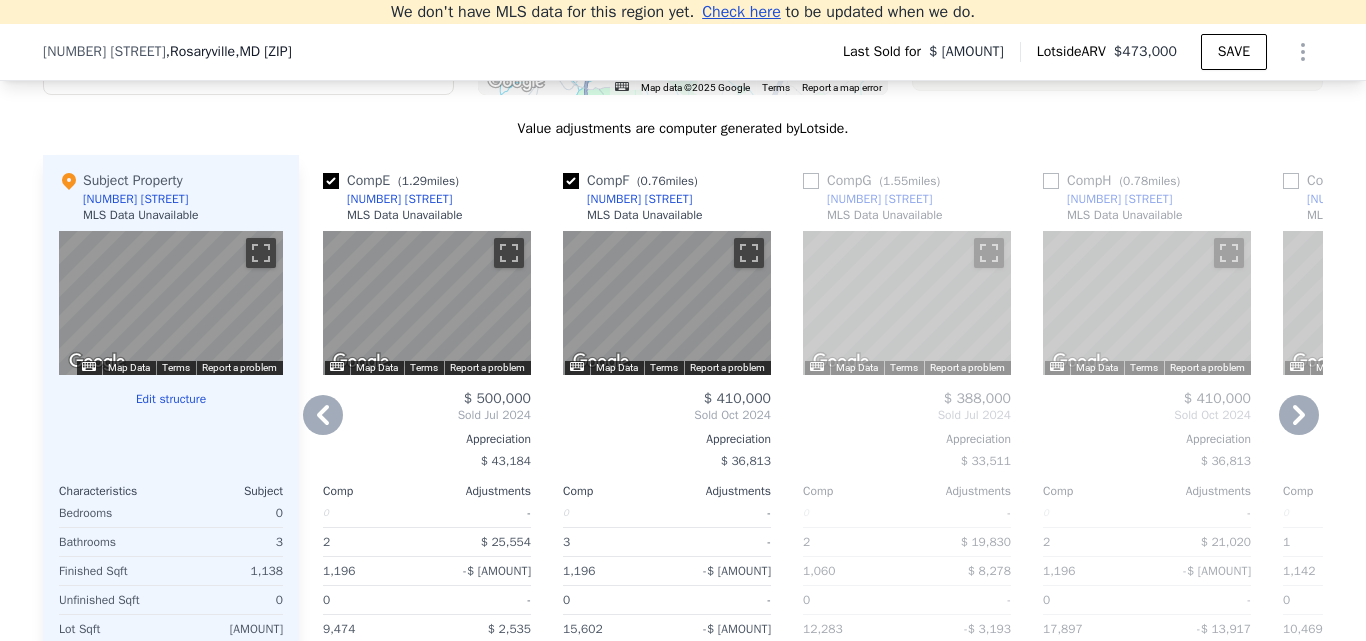 click 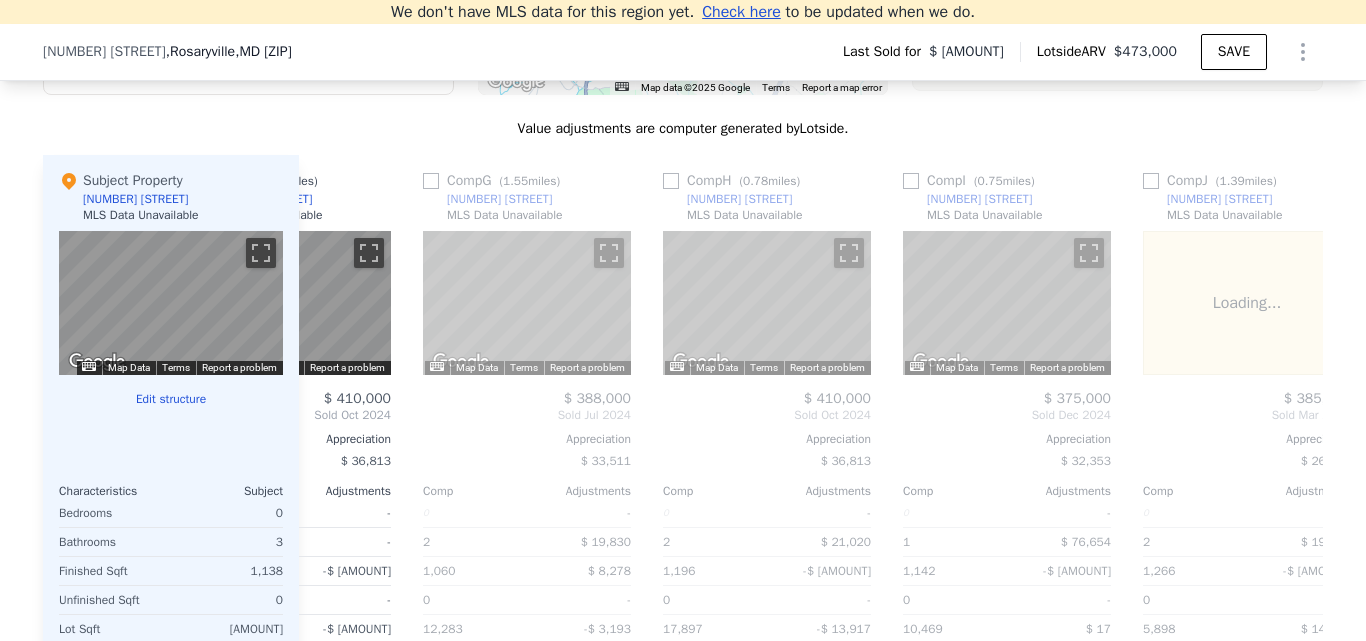 scroll, scrollTop: 0, scrollLeft: 1440, axis: horizontal 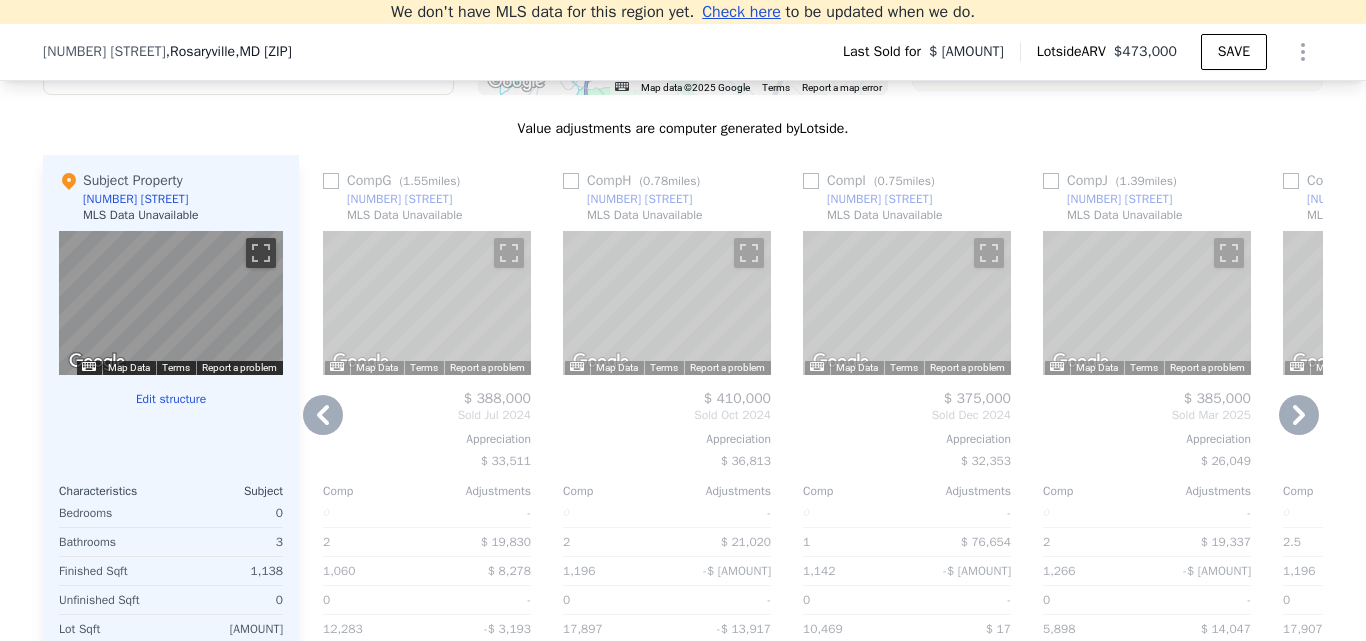 click 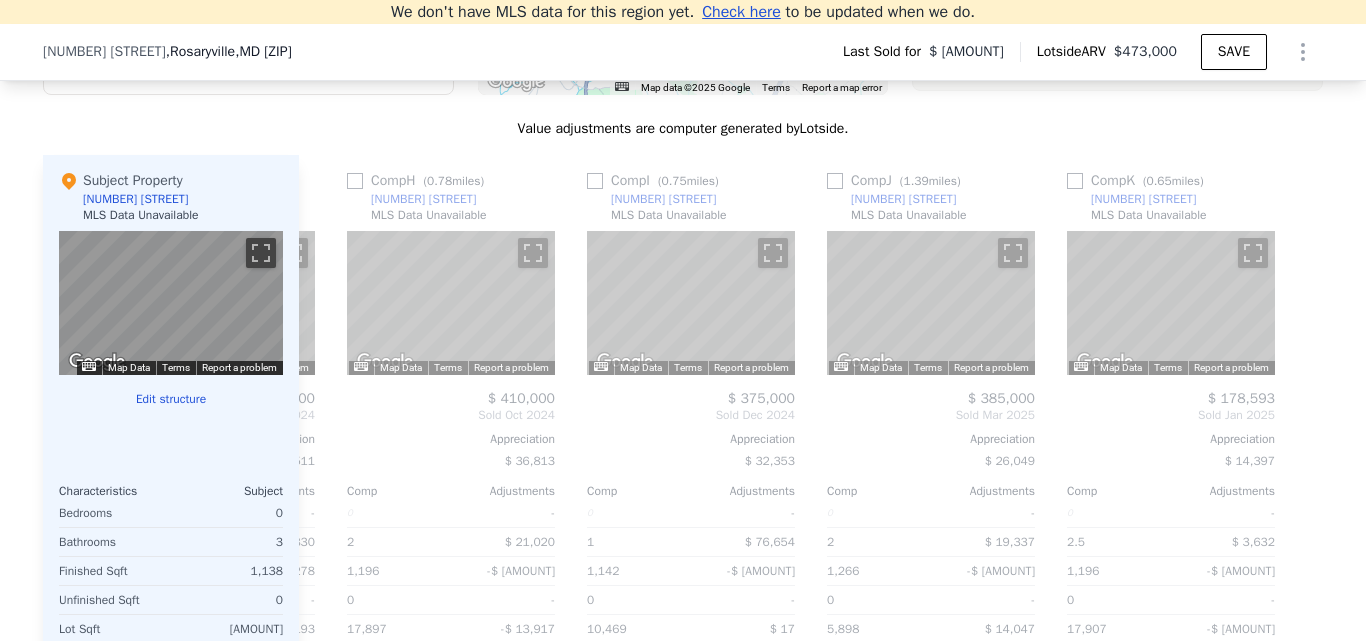 scroll, scrollTop: 0, scrollLeft: 1664, axis: horizontal 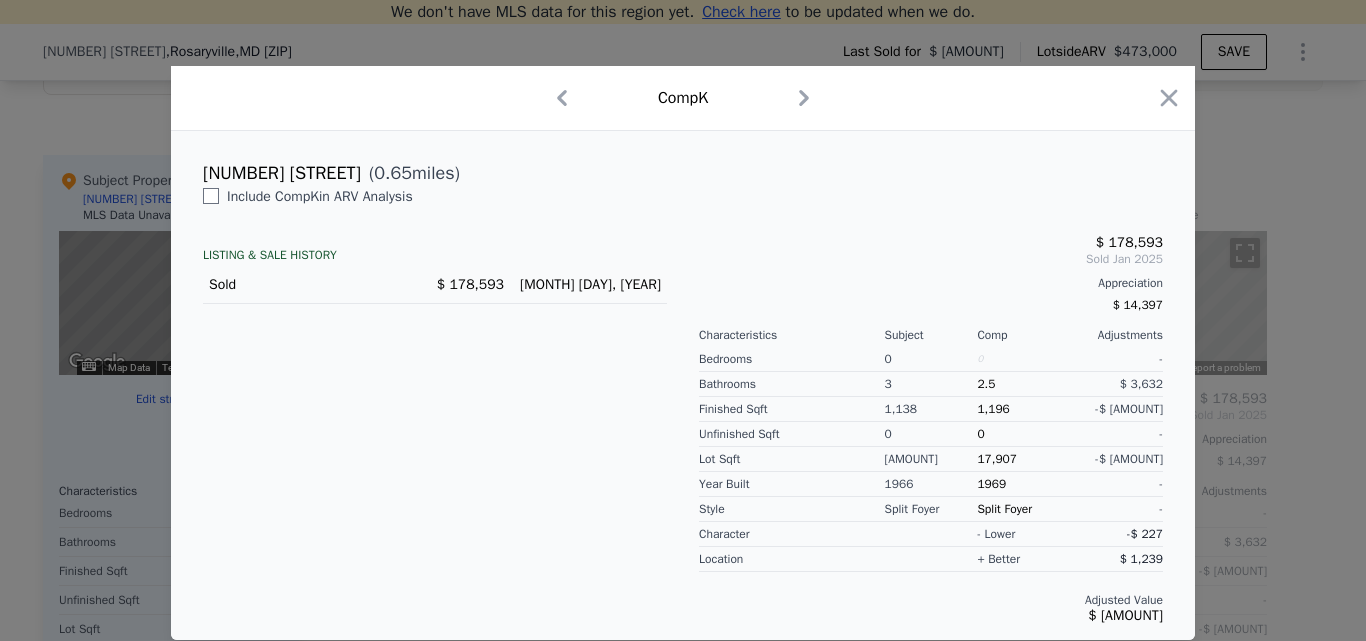 drag, startPoint x: 1365, startPoint y: 243, endPoint x: 1365, endPoint y: 229, distance: 14 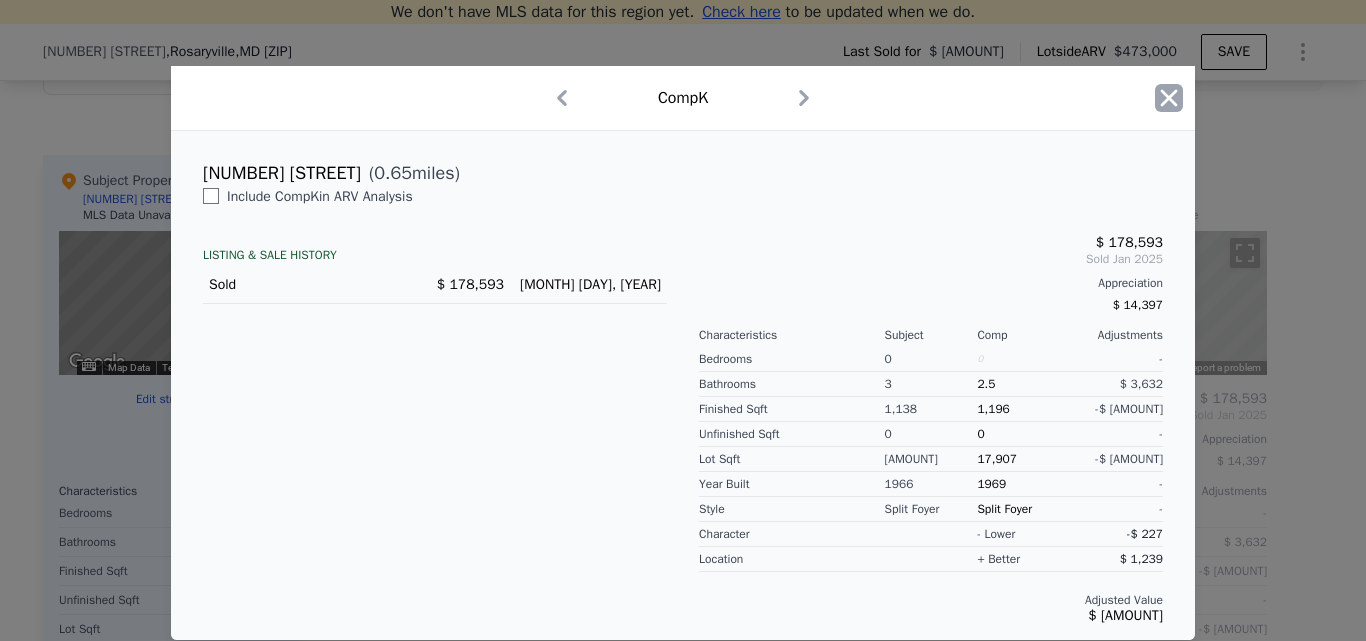 click 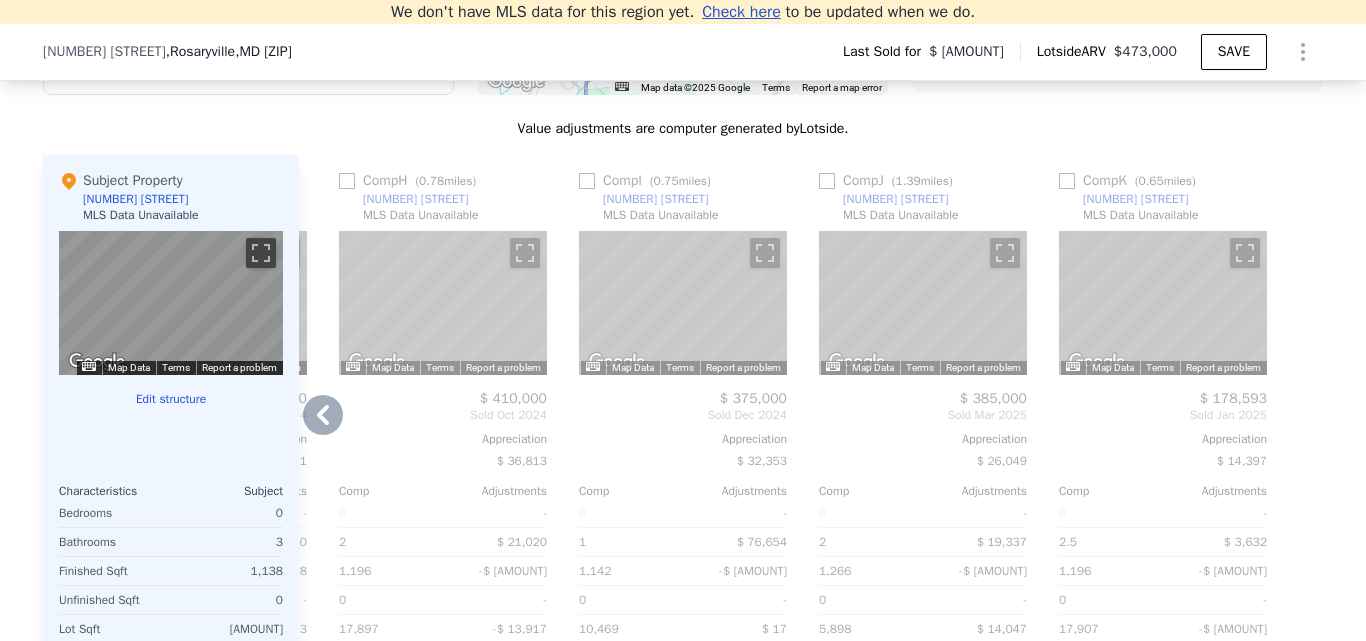 click 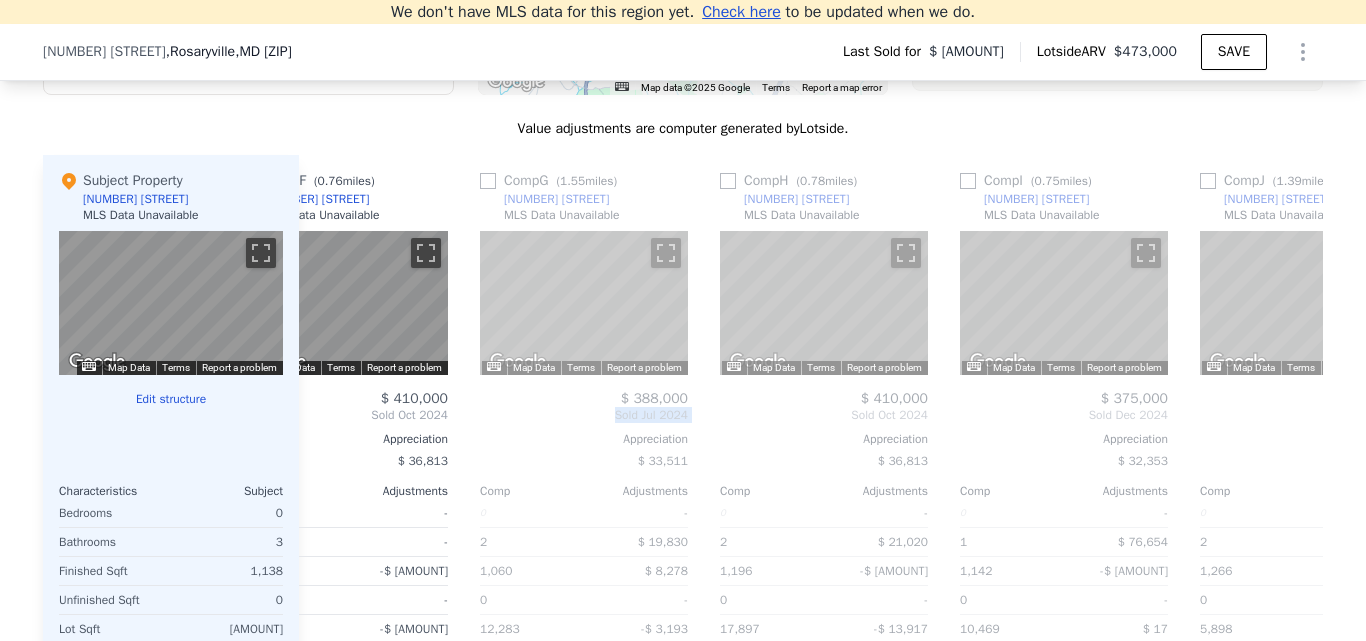 click on "Comp  A ( 0.49  miles) 7706 [STREET] MLS Data Unavailable                 ← Move left → Move right ↑ Move up ↓ Move down + Zoom in - Zoom out             7706 [STREET]   [CITY], [STATE]       7706 [STREET]            View on Google Maps        Custom Imagery                 This image is no longer available Map Data © 2025 Google © 2025 Google Terms Report a problem   $ [AMOUNT] Sold   [MONTH] [YEAR] Appreciation $ [AMOUNT] Comp Adjustments 0 - 3 - 1,264 -$ [AMOUNT] 0 - 10,385 $ 193 1972 - Other Adjustments $ [AMOUNT] Adjusted Value $ [AMOUNT] Comp  B ( 0.09  miles) 7212 [STREET] MLS Data Unavailable                 ← Move left → Move right ↑ Move up ↓ Move down + Zoom in - Zoom out             7212 [STREET]   [CITY], [STATE]       7212 [STREET]            View on Google Maps        Custom Imagery                 This image is no longer available Map Data © 2025 Google © 2025 Google Terms Report a problem   $ [AMOUNT] Sold   [MONTH] [YEAR] Appreciation $ [AMOUNT] Comp Adjustments 0" at bounding box center [811, 462] 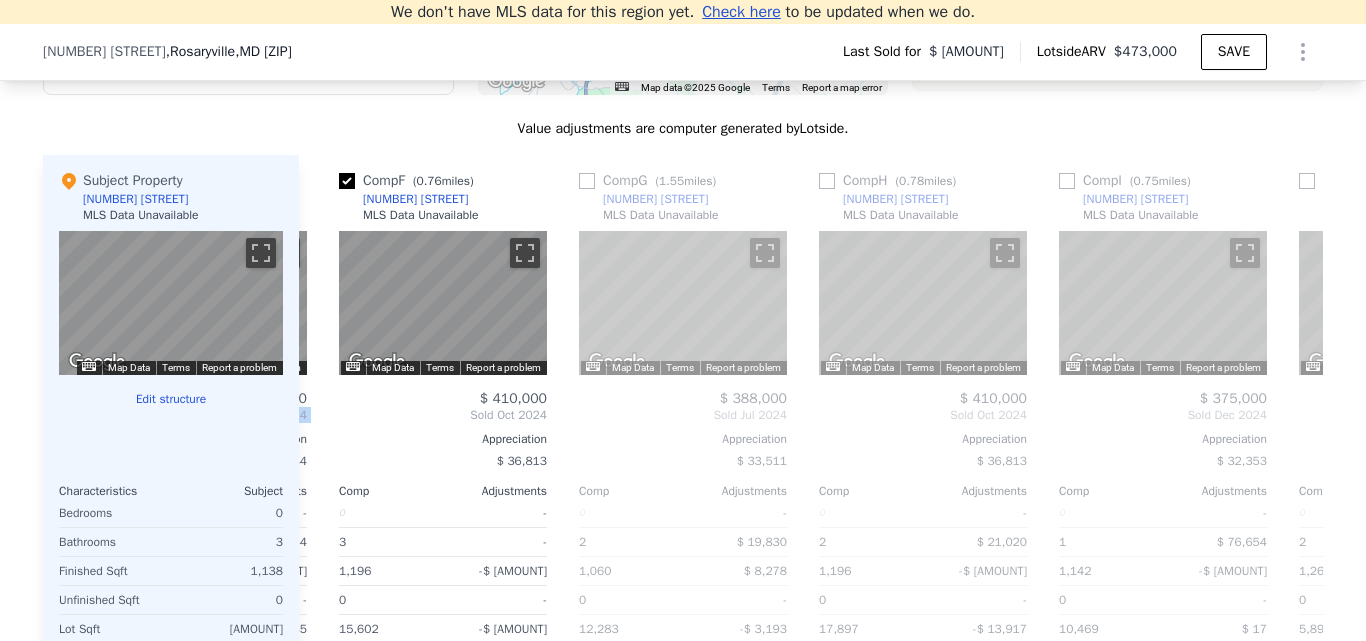 click on "Sold   [MONTH] [YEAR]" at bounding box center [203, 415] 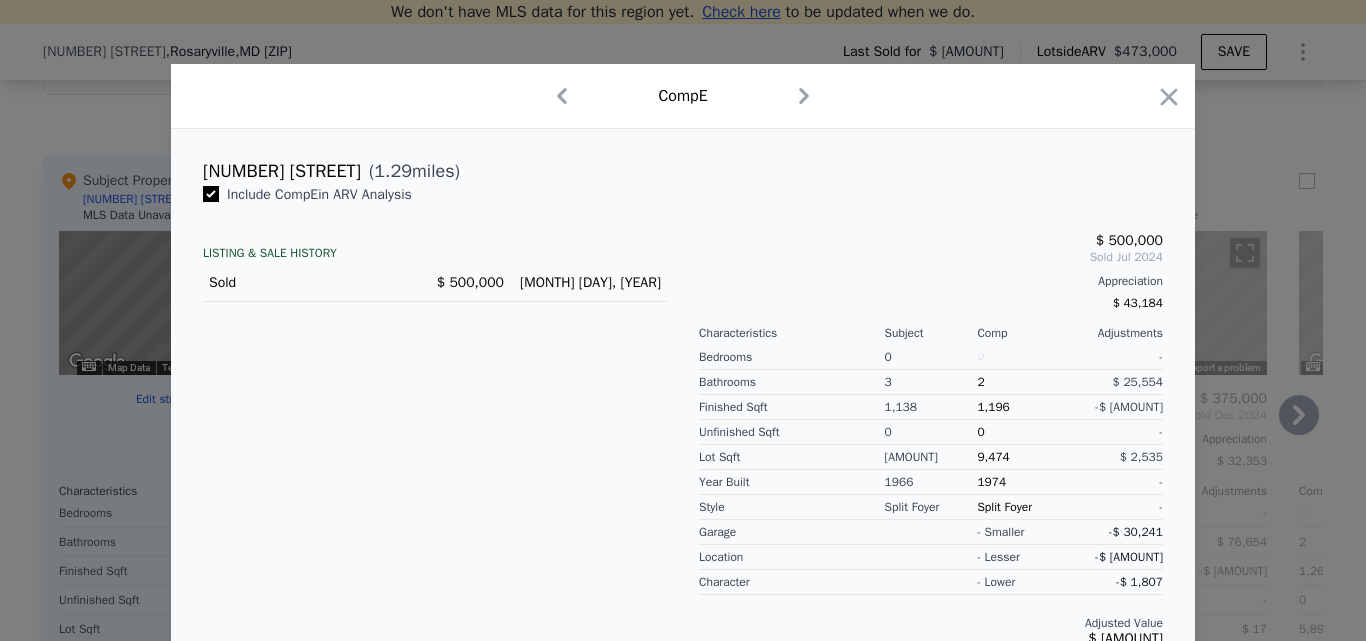 click at bounding box center [683, 320] 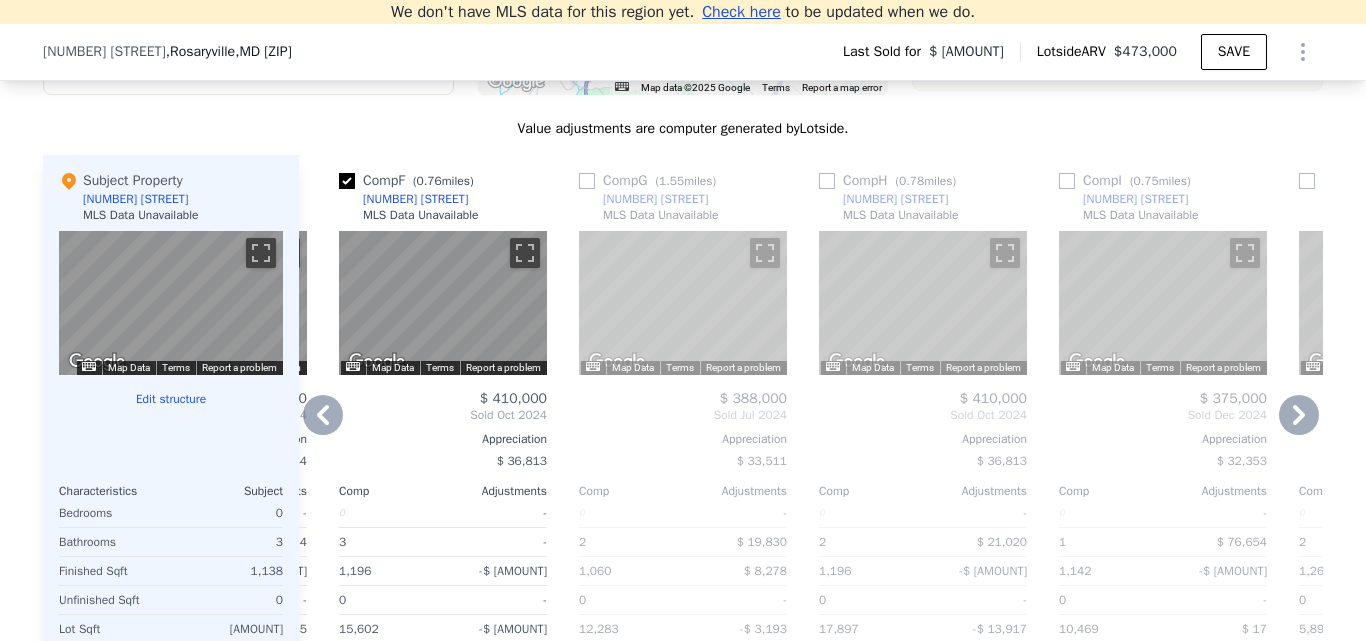 click 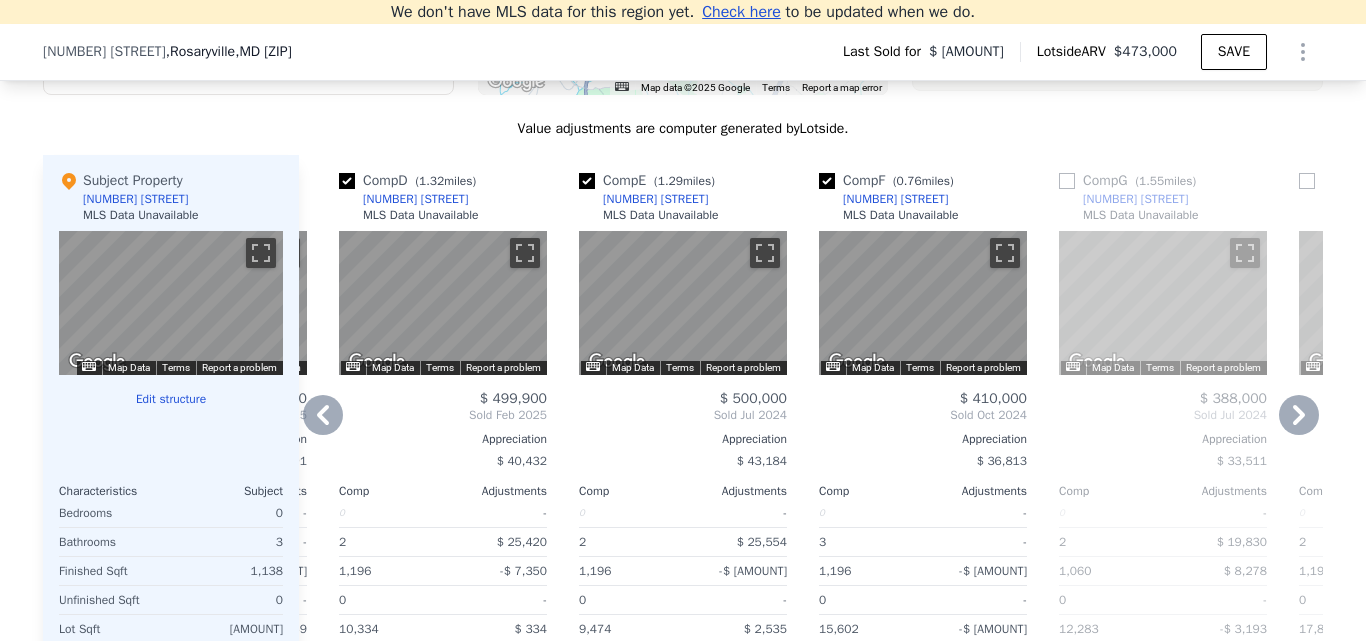 click 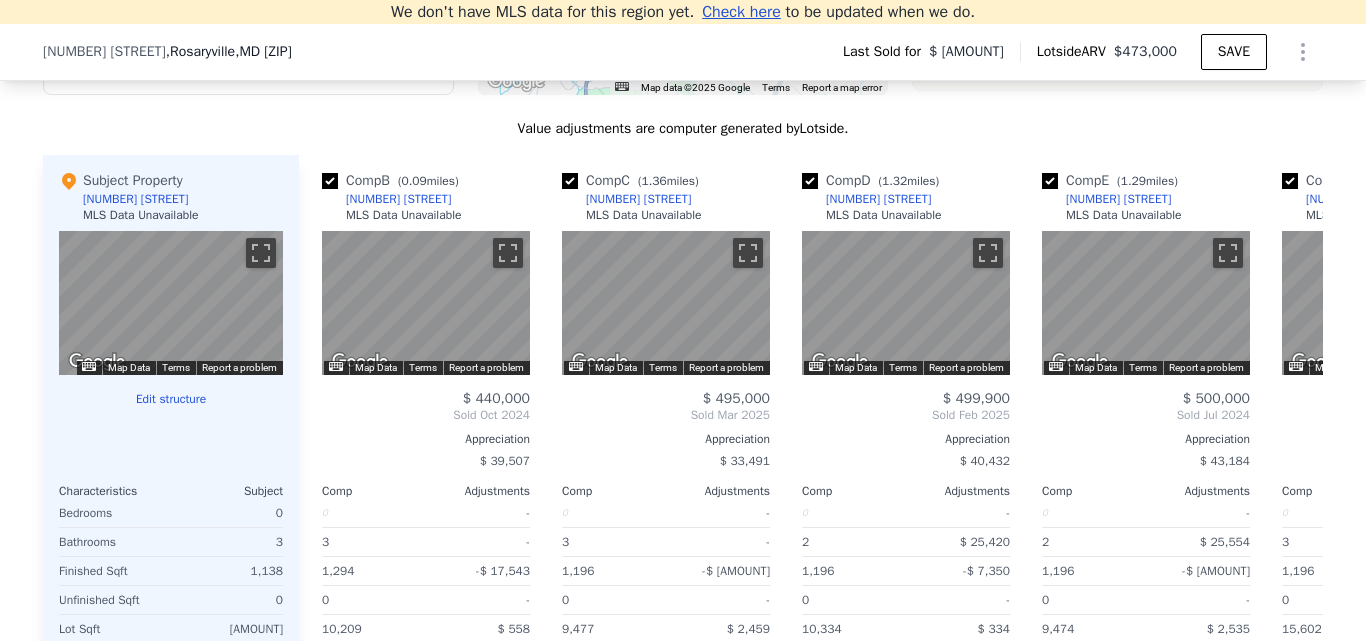 scroll, scrollTop: 0, scrollLeft: 224, axis: horizontal 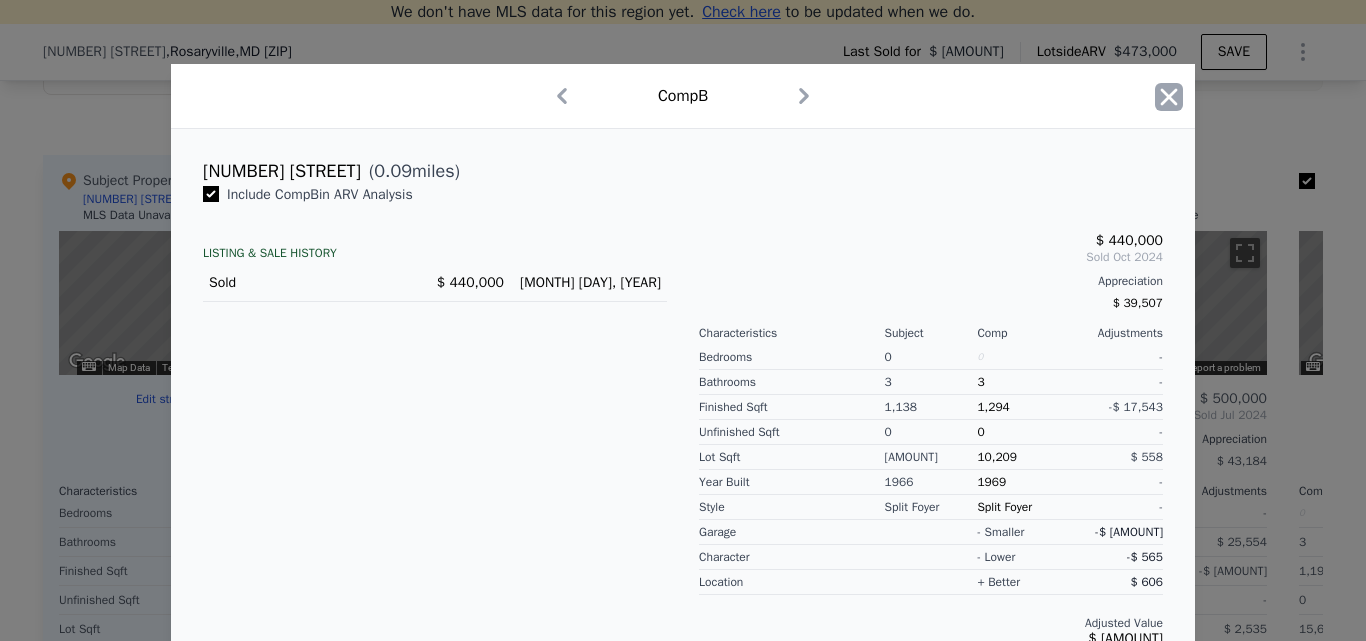 click 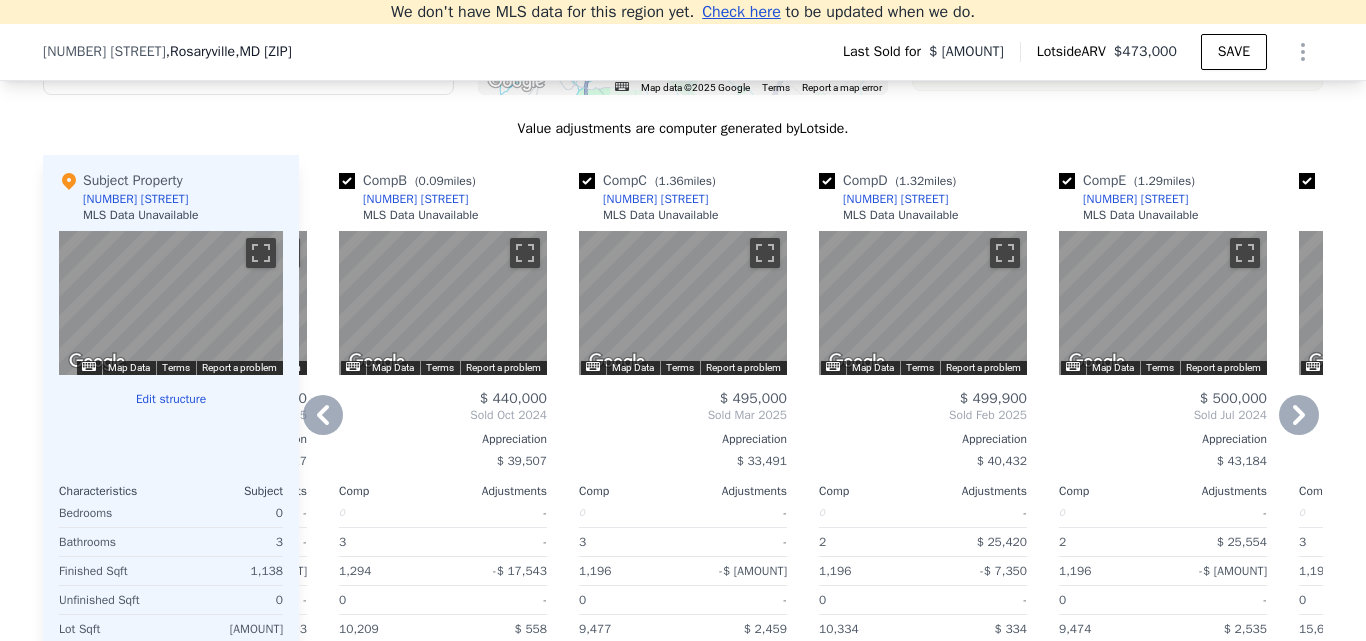 click 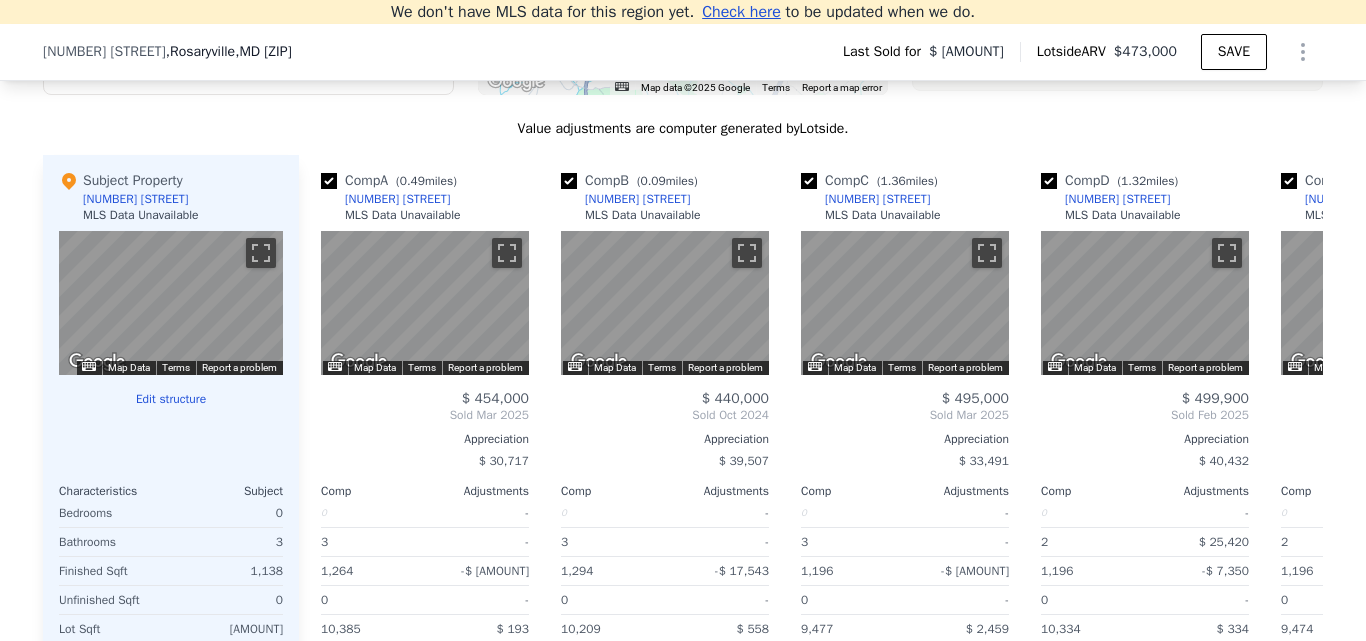 scroll, scrollTop: 0, scrollLeft: 0, axis: both 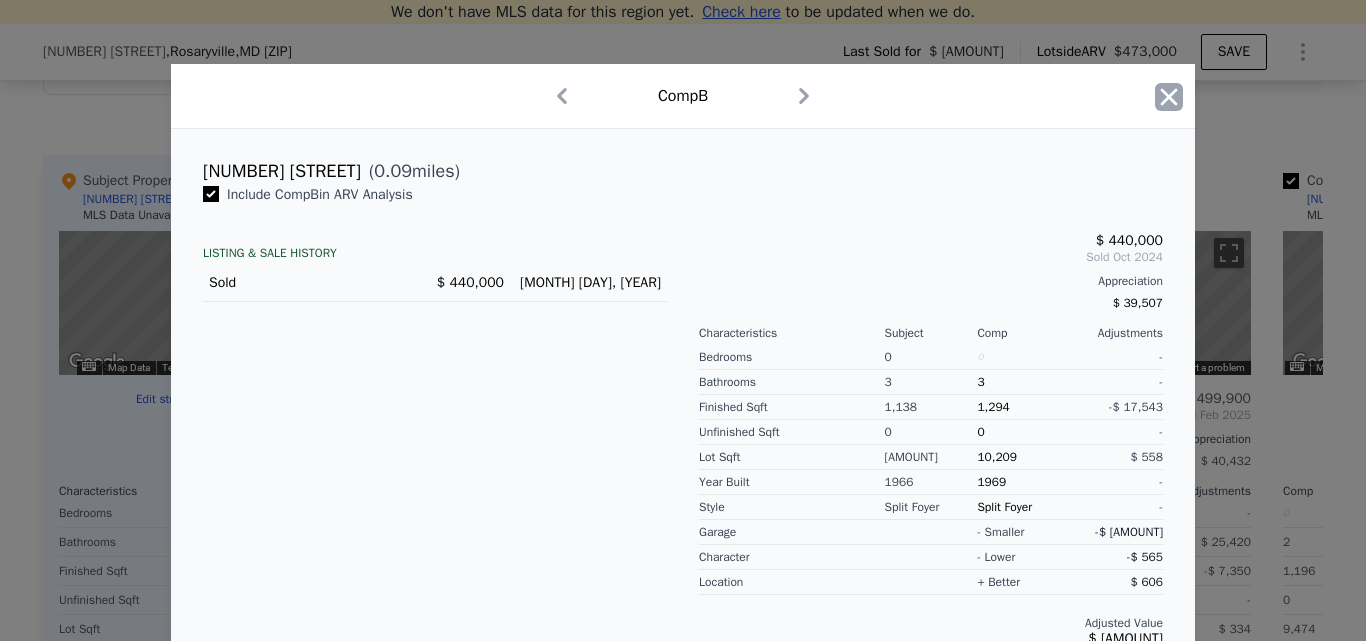 click 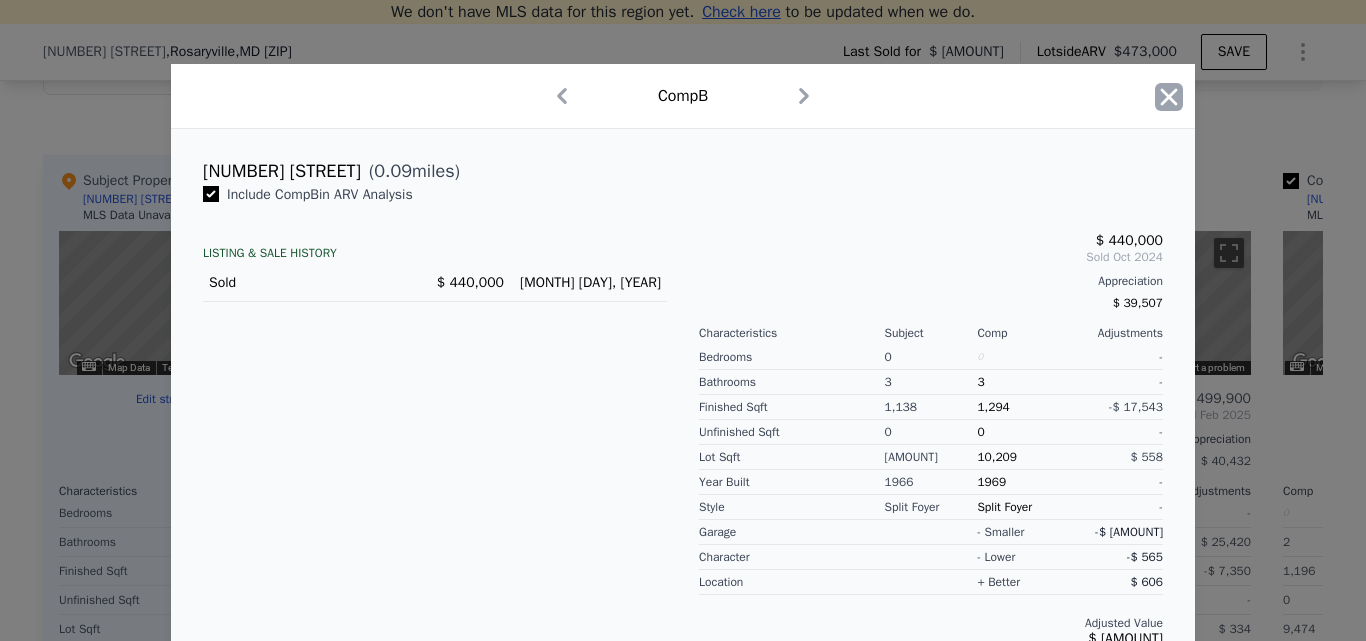click 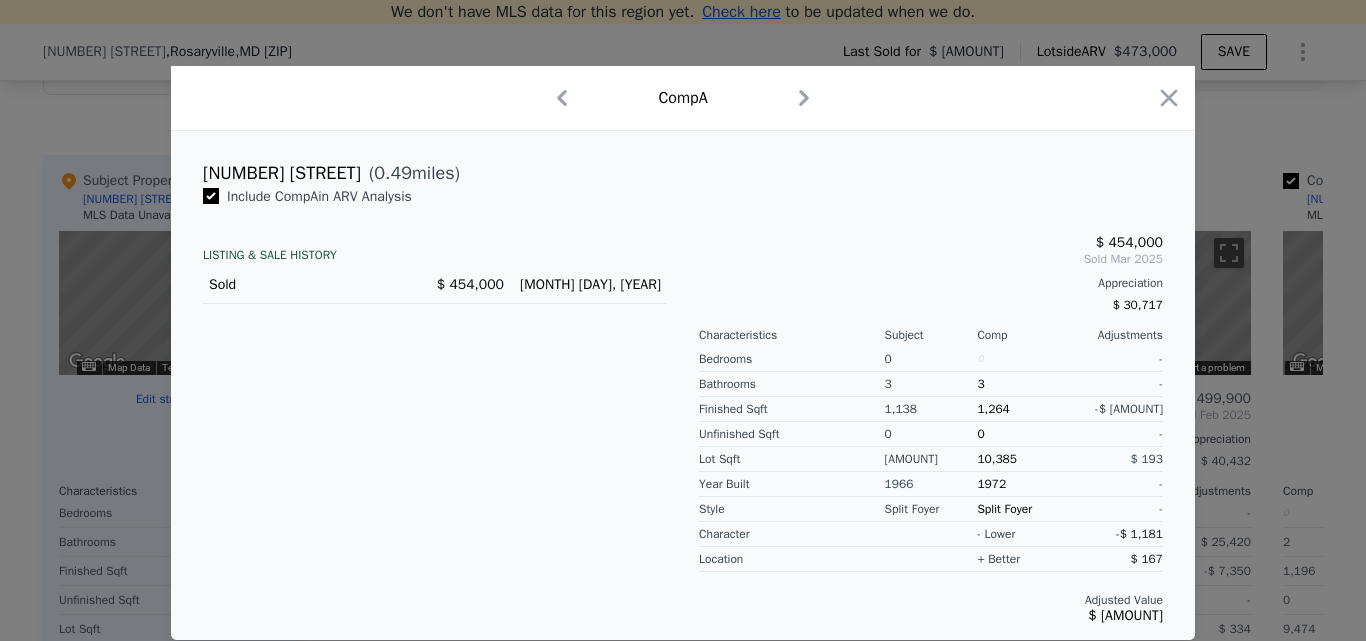 drag, startPoint x: 1360, startPoint y: 276, endPoint x: 1364, endPoint y: 203, distance: 73.109505 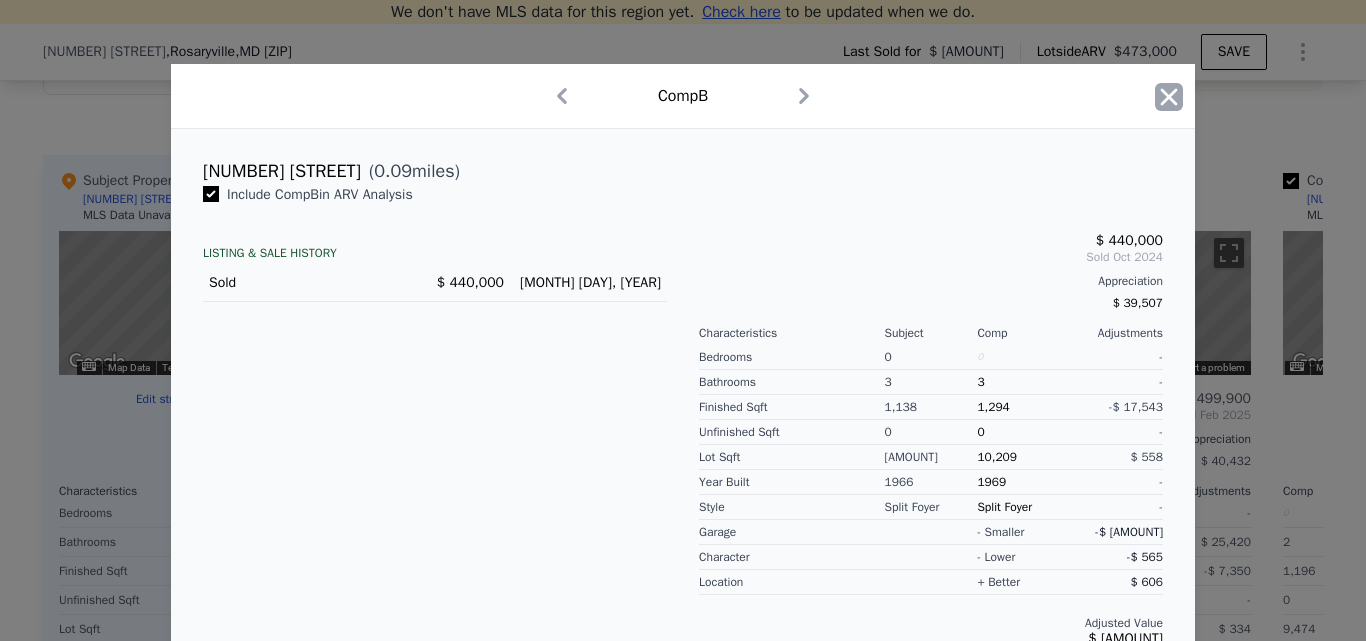 click 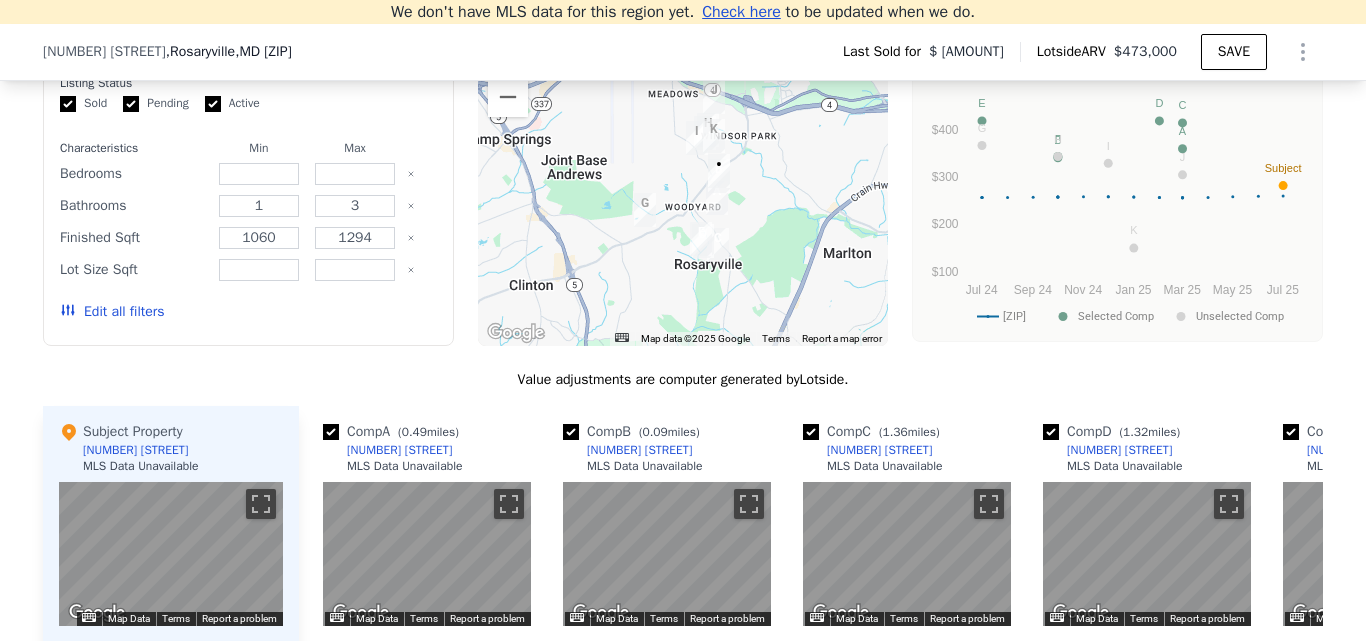 scroll, scrollTop: 1722, scrollLeft: 0, axis: vertical 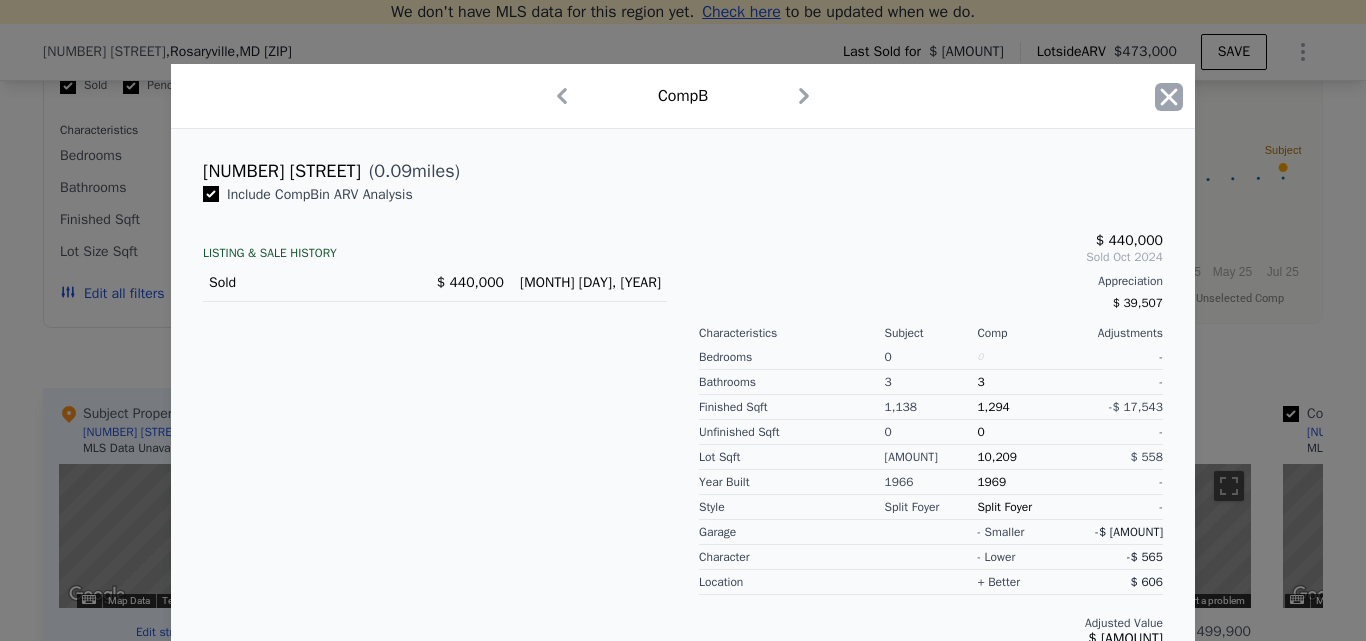 click 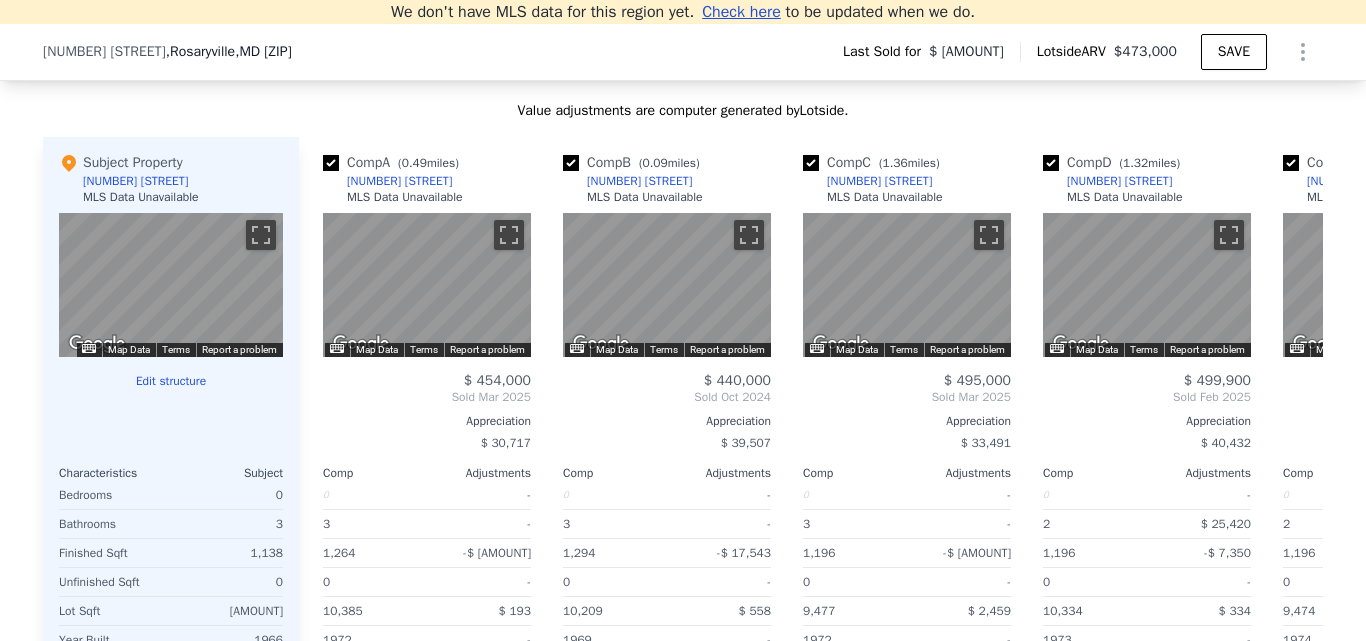 scroll, scrollTop: 1917, scrollLeft: 0, axis: vertical 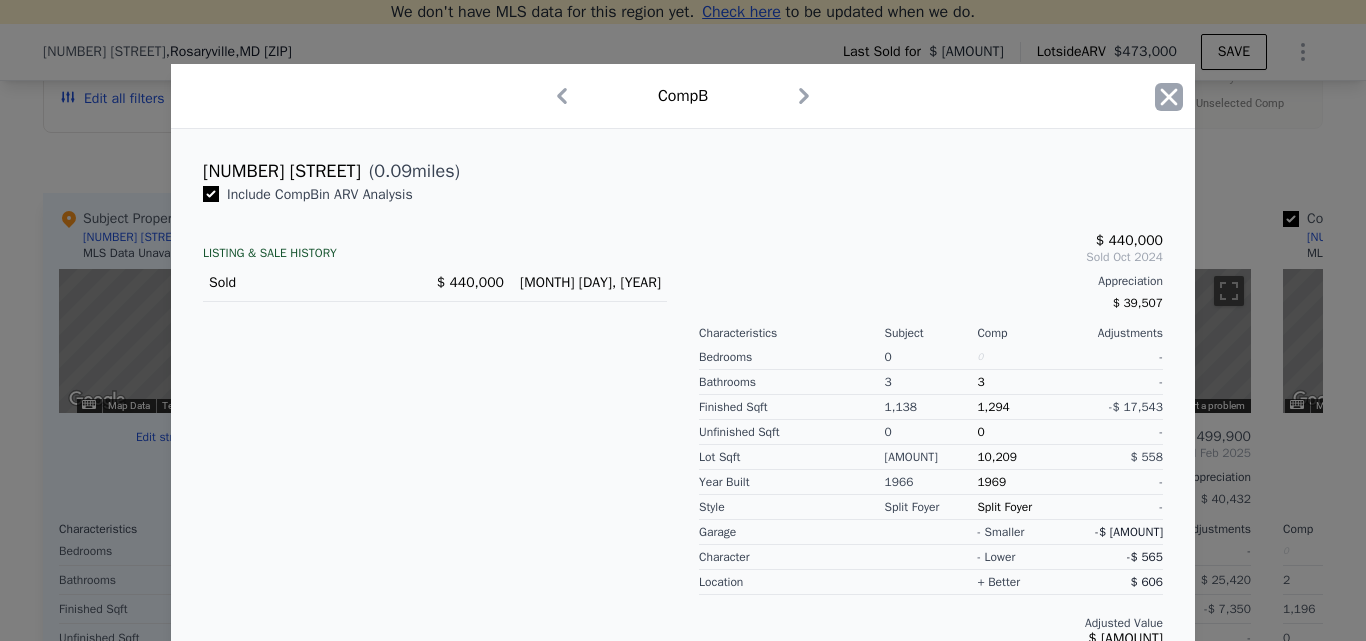 click 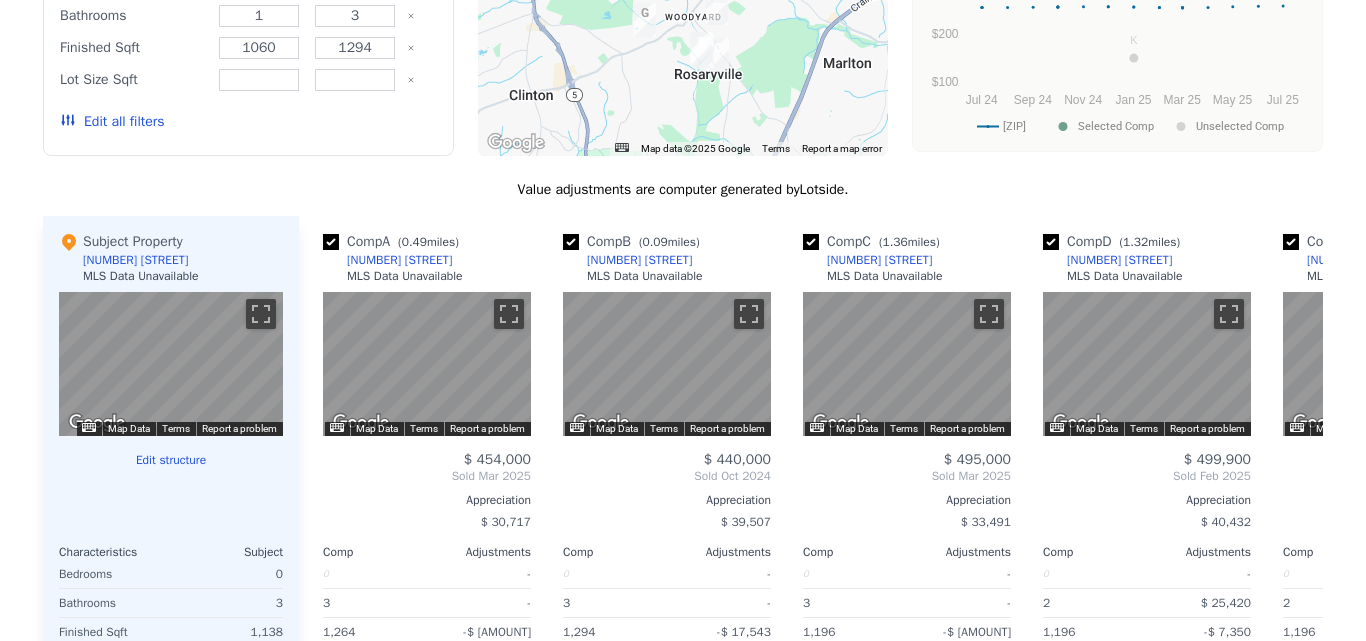 scroll, scrollTop: 0, scrollLeft: 0, axis: both 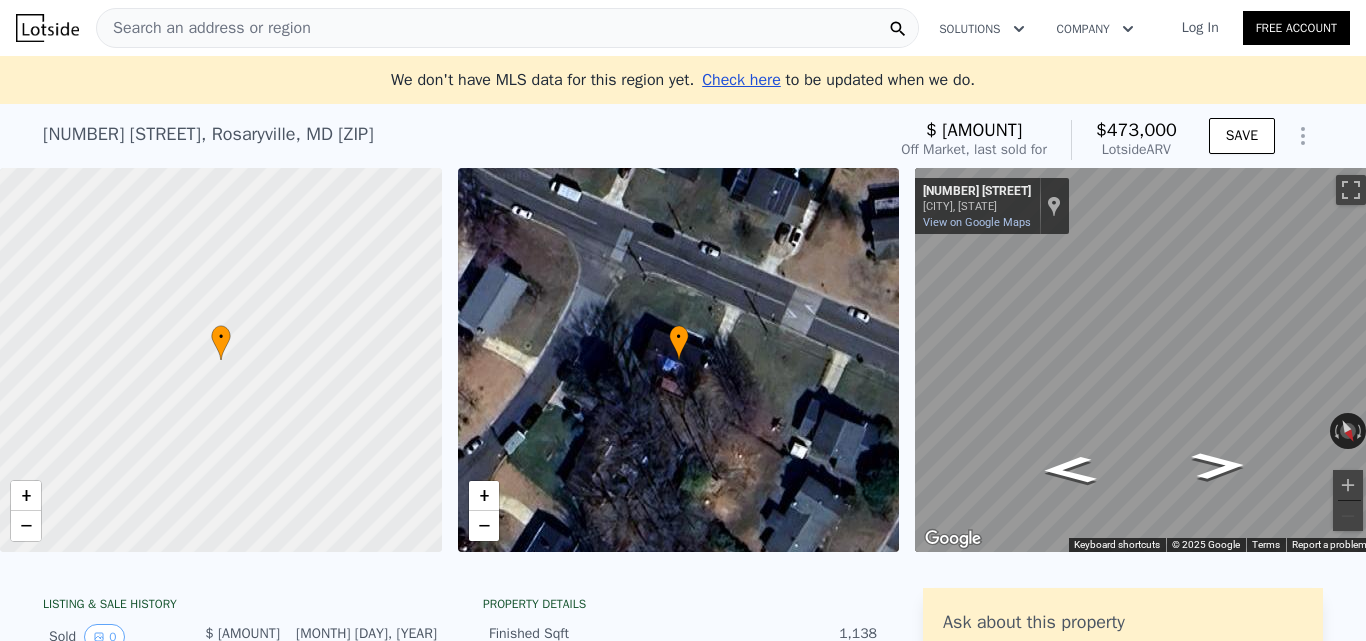 click on "Search an address or region" at bounding box center (204, 28) 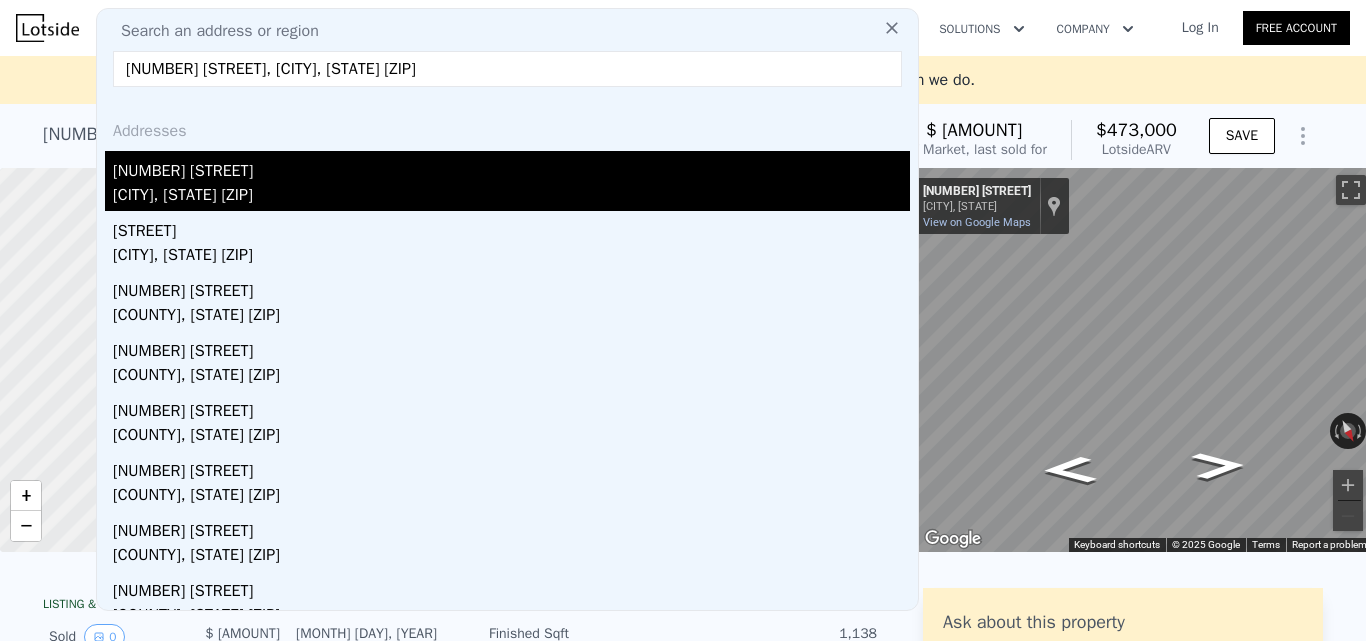 type on "[NUMBER] [STREET], [CITY], [STATE] [ZIP]" 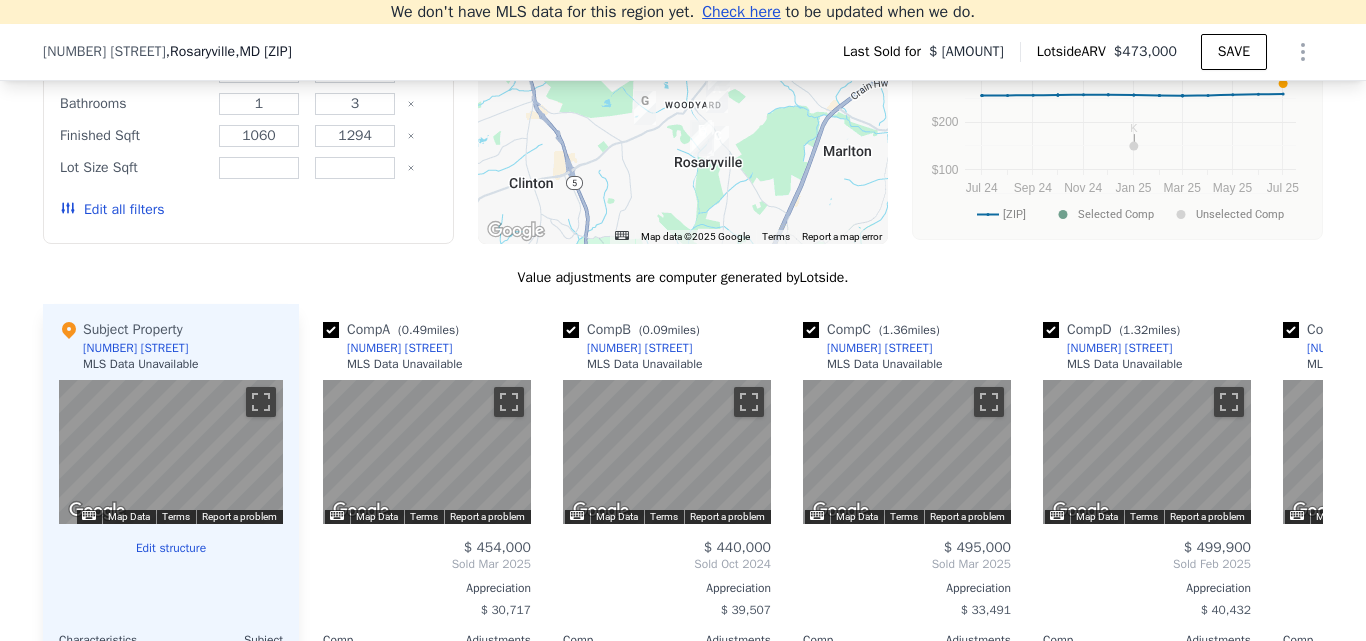 scroll, scrollTop: 2001, scrollLeft: 0, axis: vertical 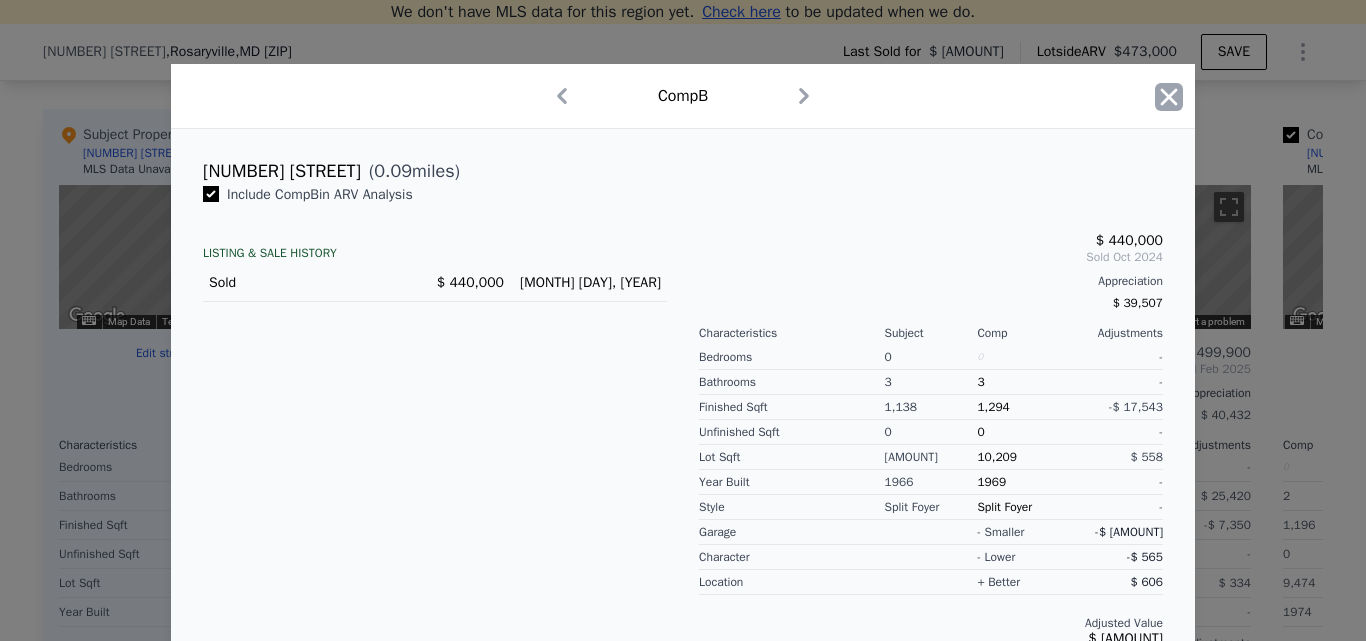 click 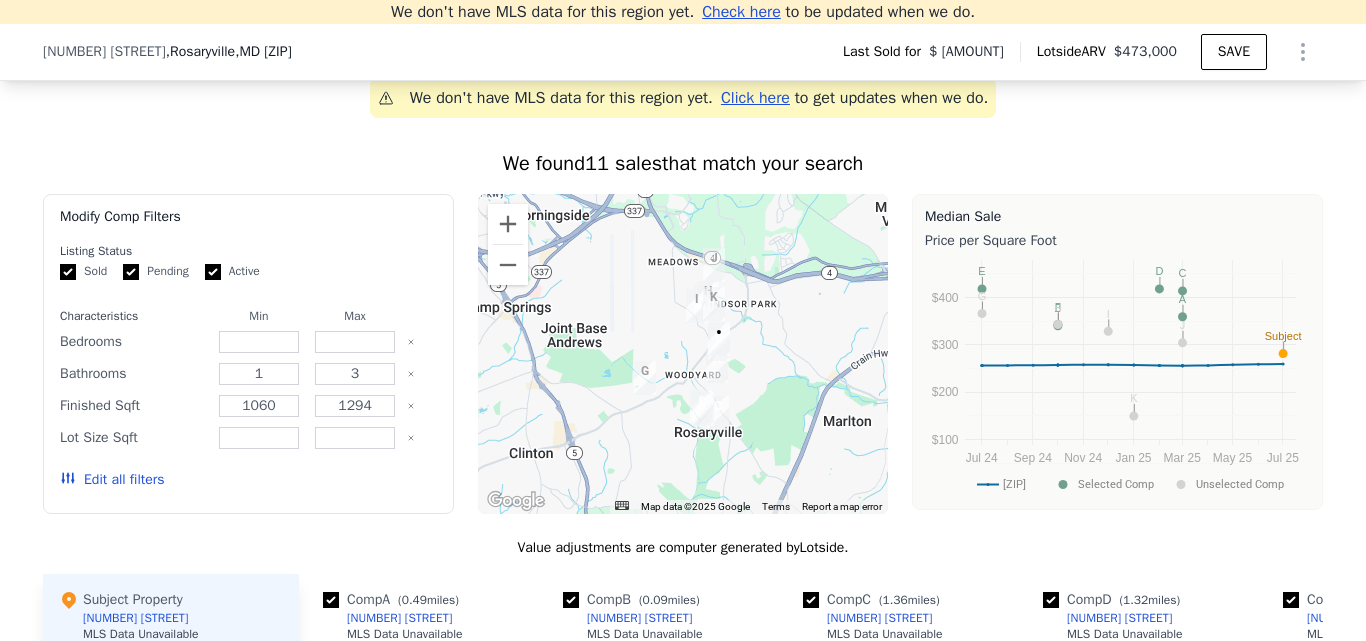 scroll, scrollTop: 1480, scrollLeft: 0, axis: vertical 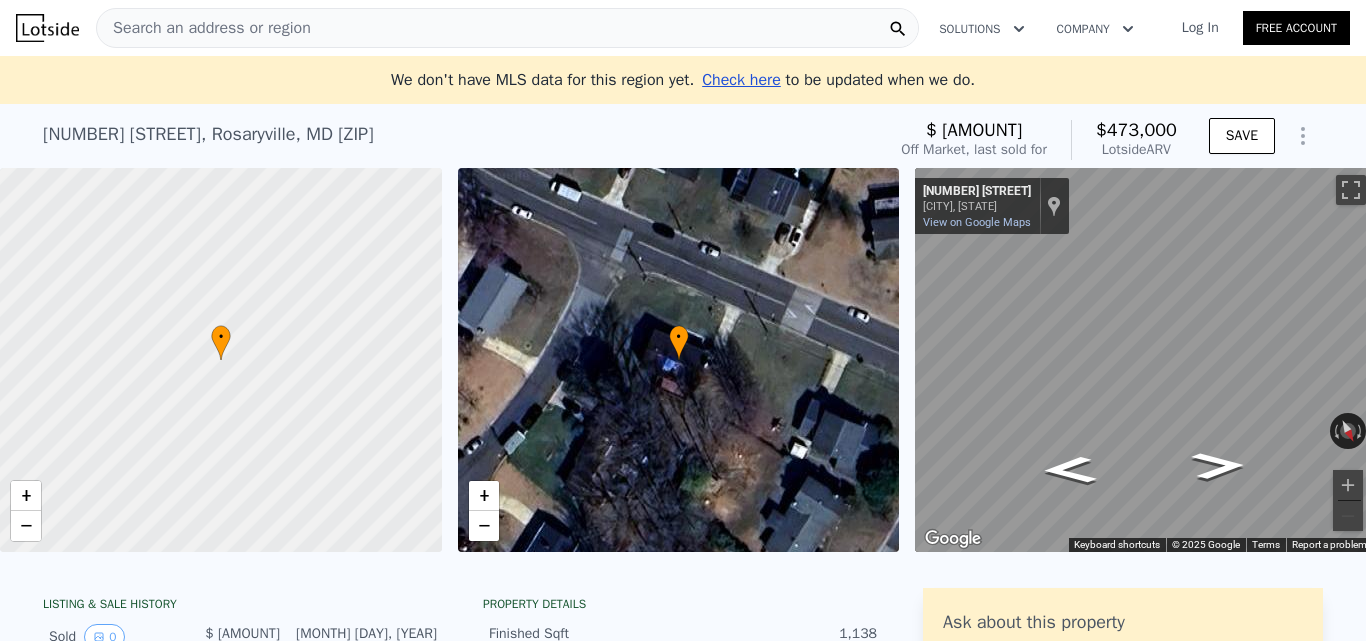 click on "Search an address or region" at bounding box center [507, 28] 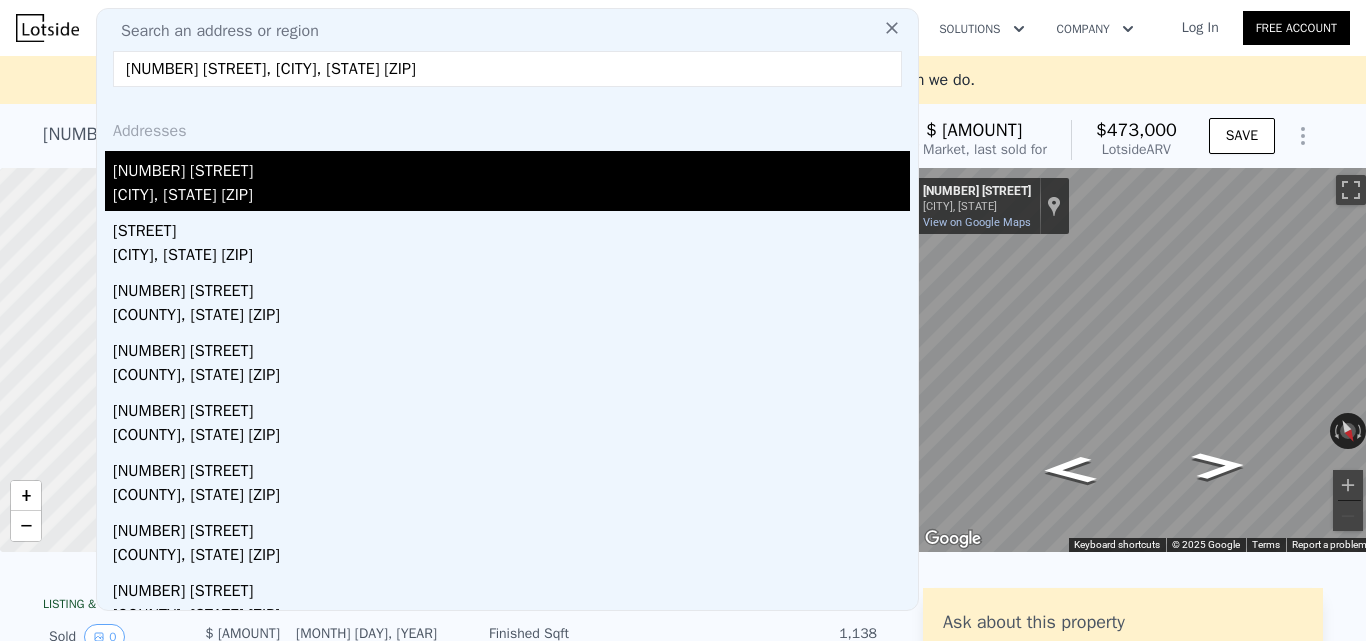 type on "[NUMBER] [STREET], [CITY], [STATE] [ZIP]" 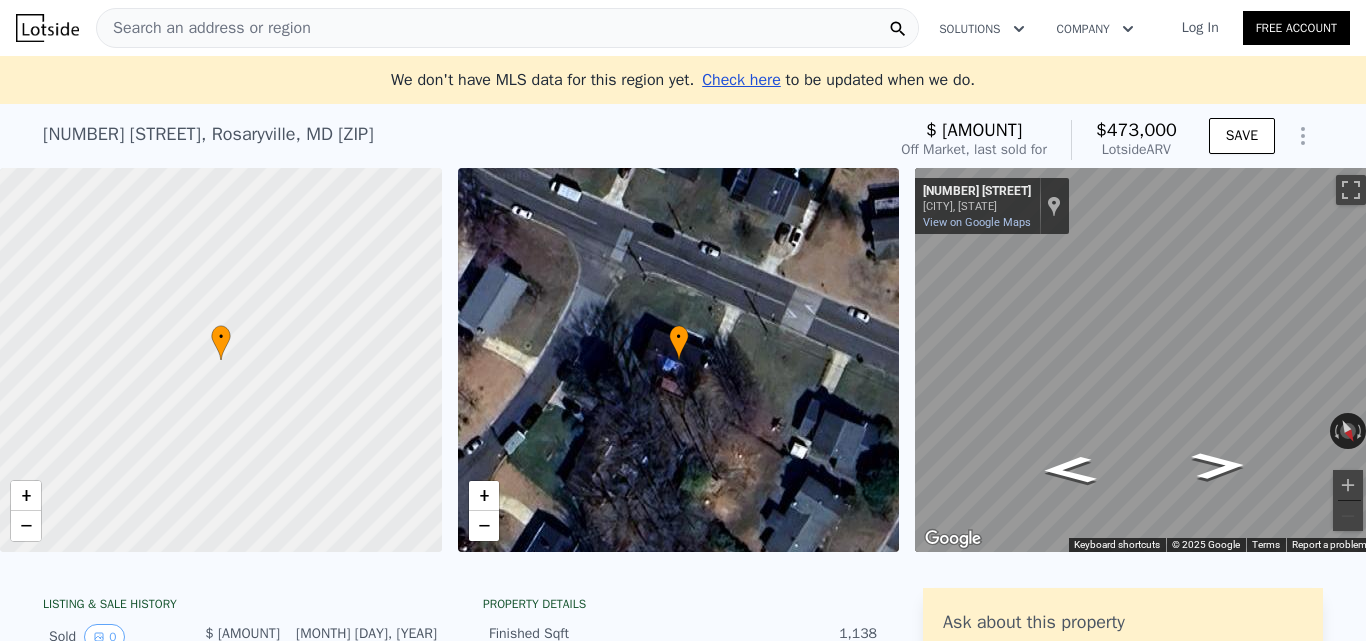click at bounding box center (221, 360) 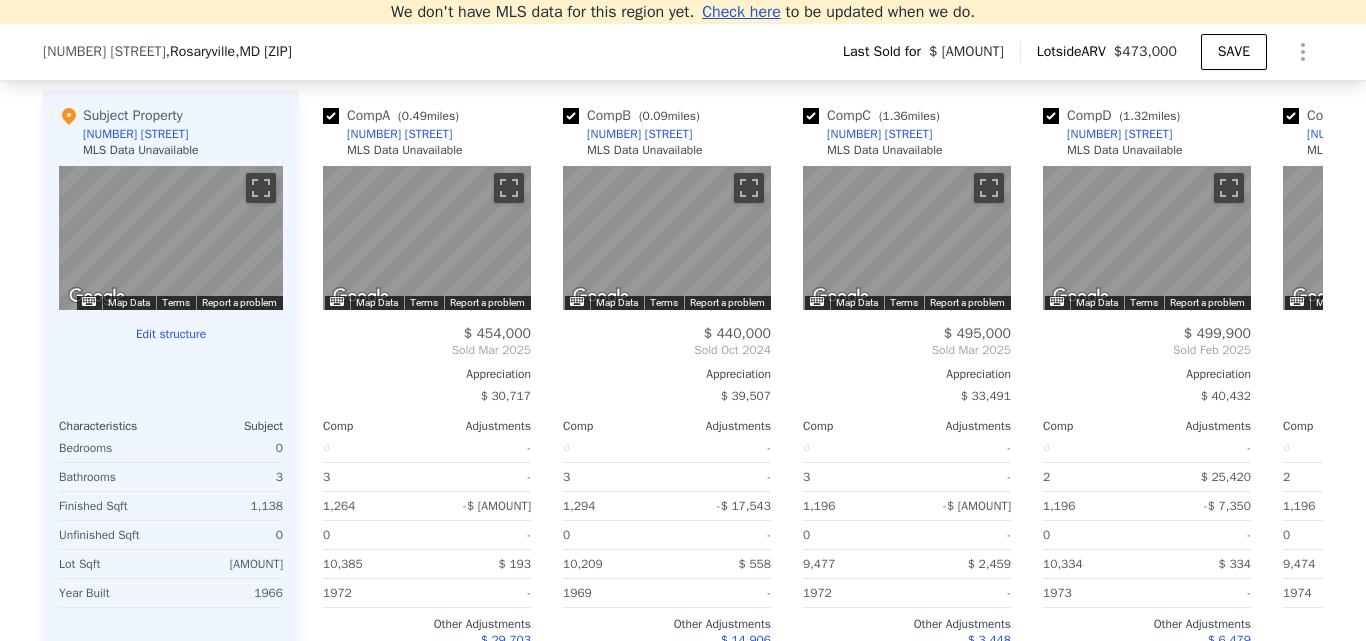 scroll, scrollTop: 2029, scrollLeft: 0, axis: vertical 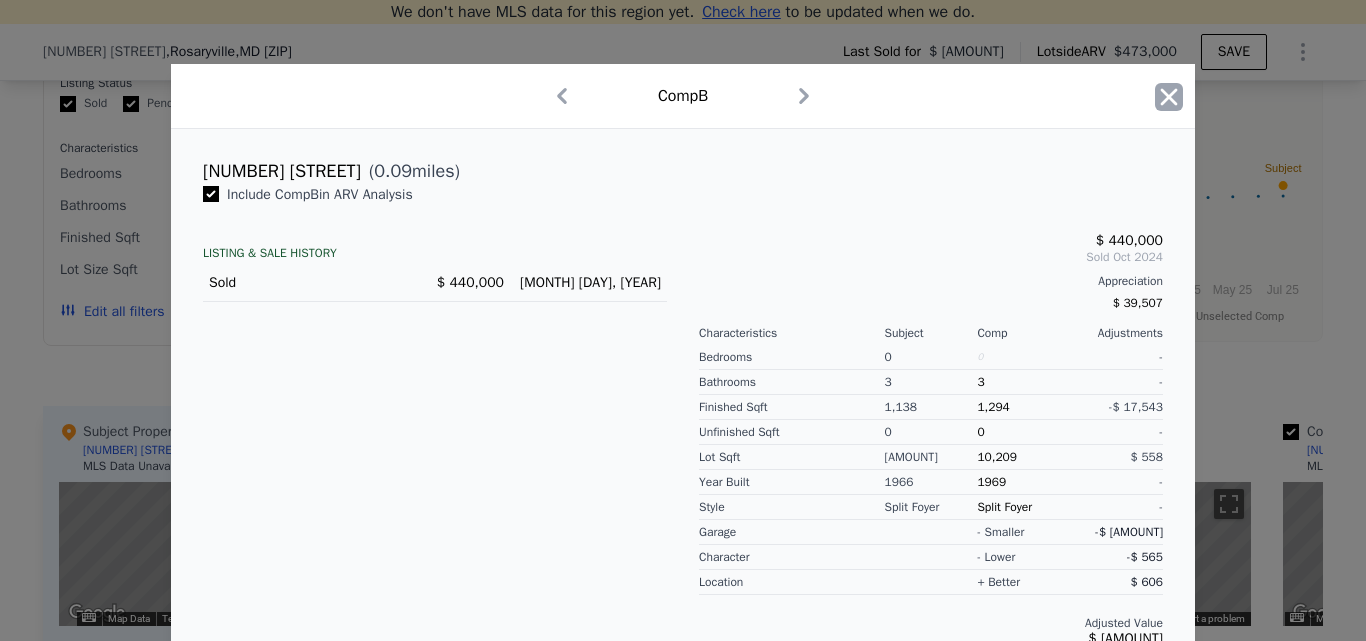click 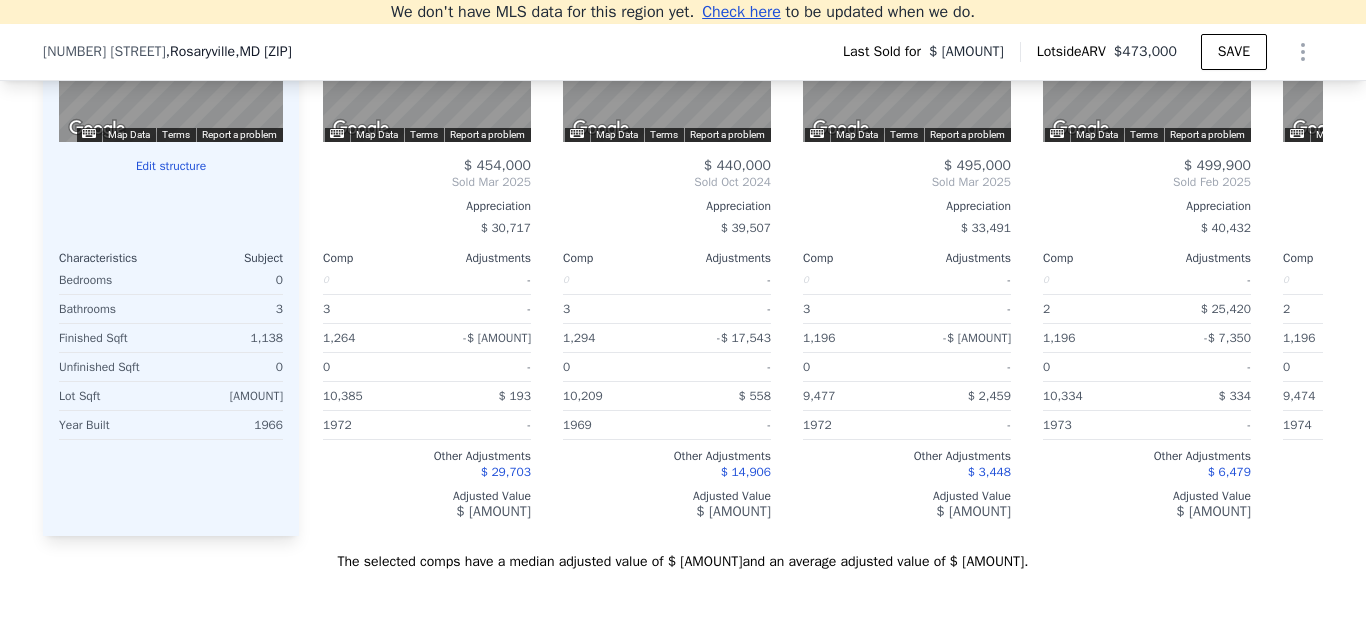 scroll, scrollTop: 2131, scrollLeft: 0, axis: vertical 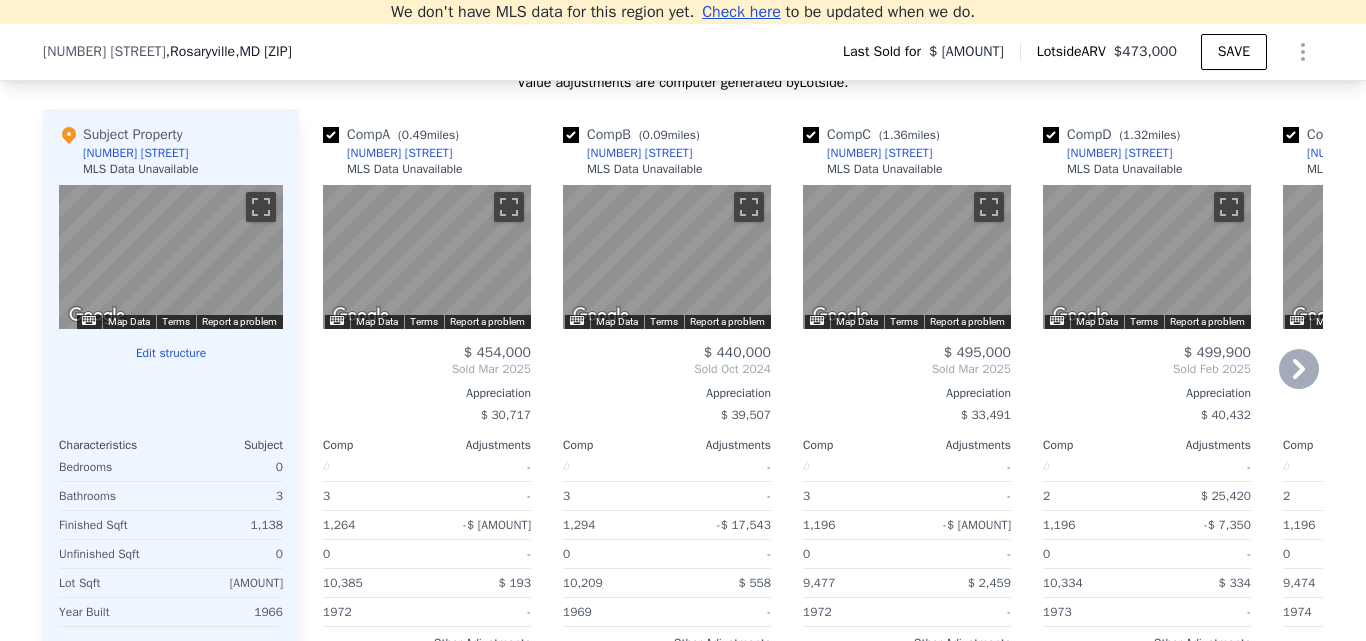 click 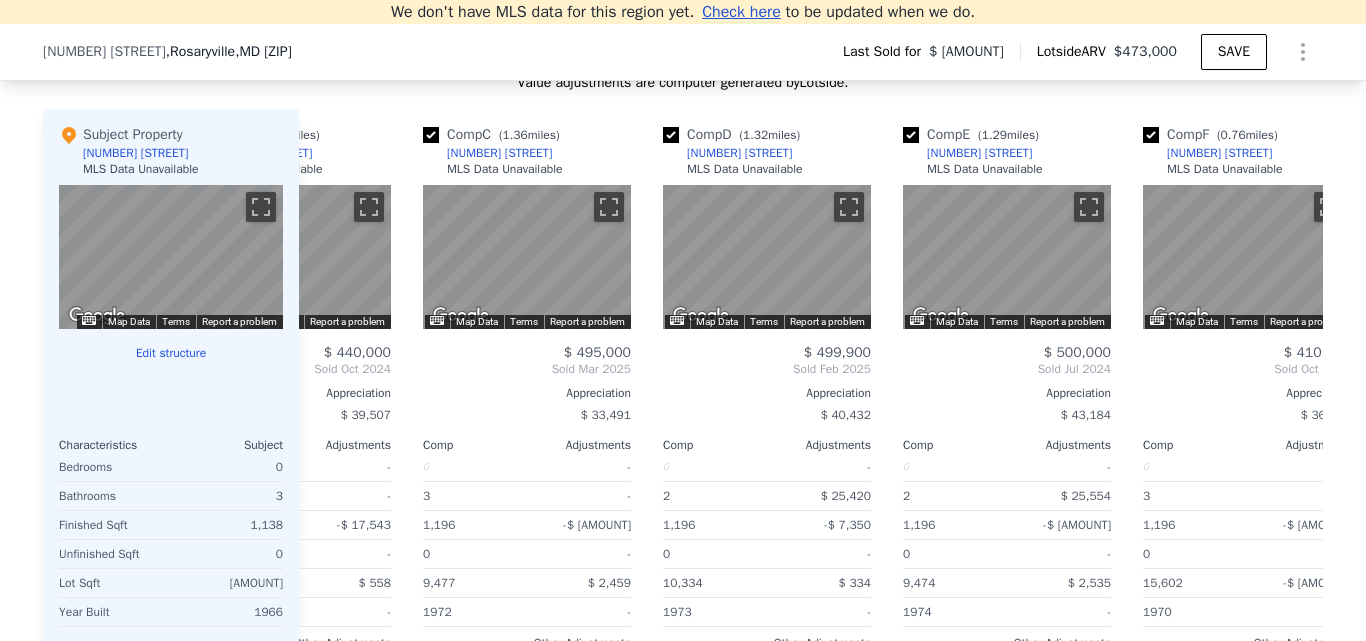 scroll, scrollTop: 0, scrollLeft: 480, axis: horizontal 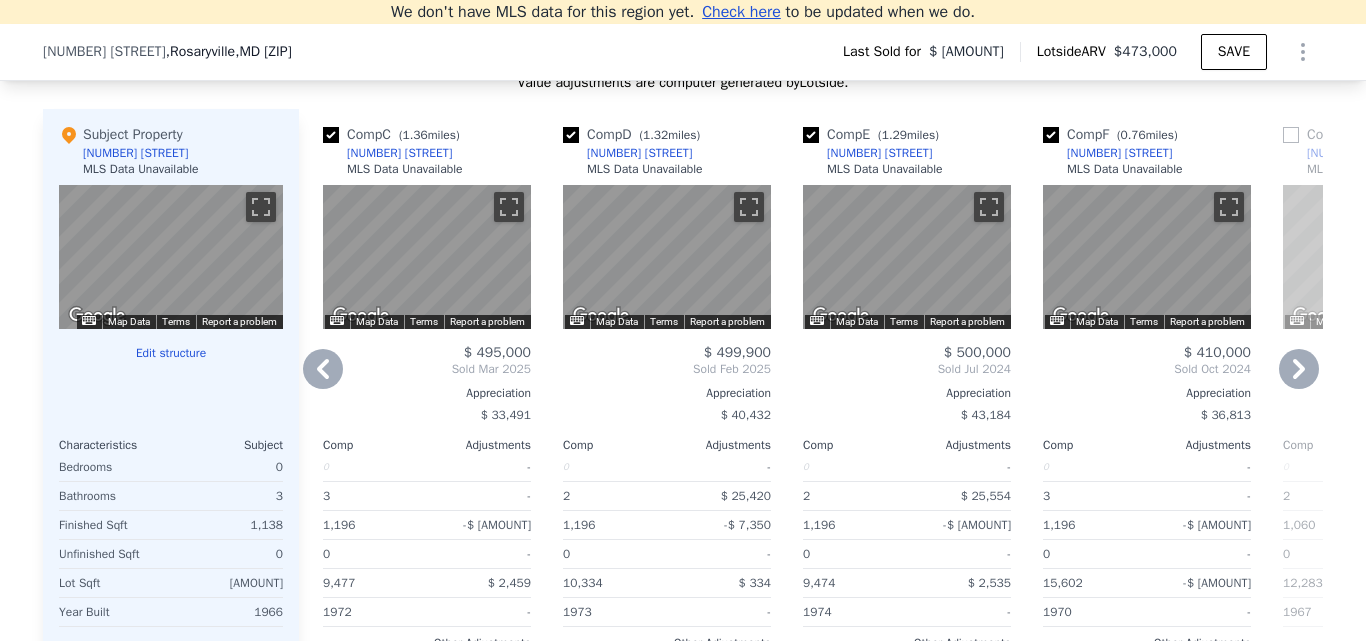 click 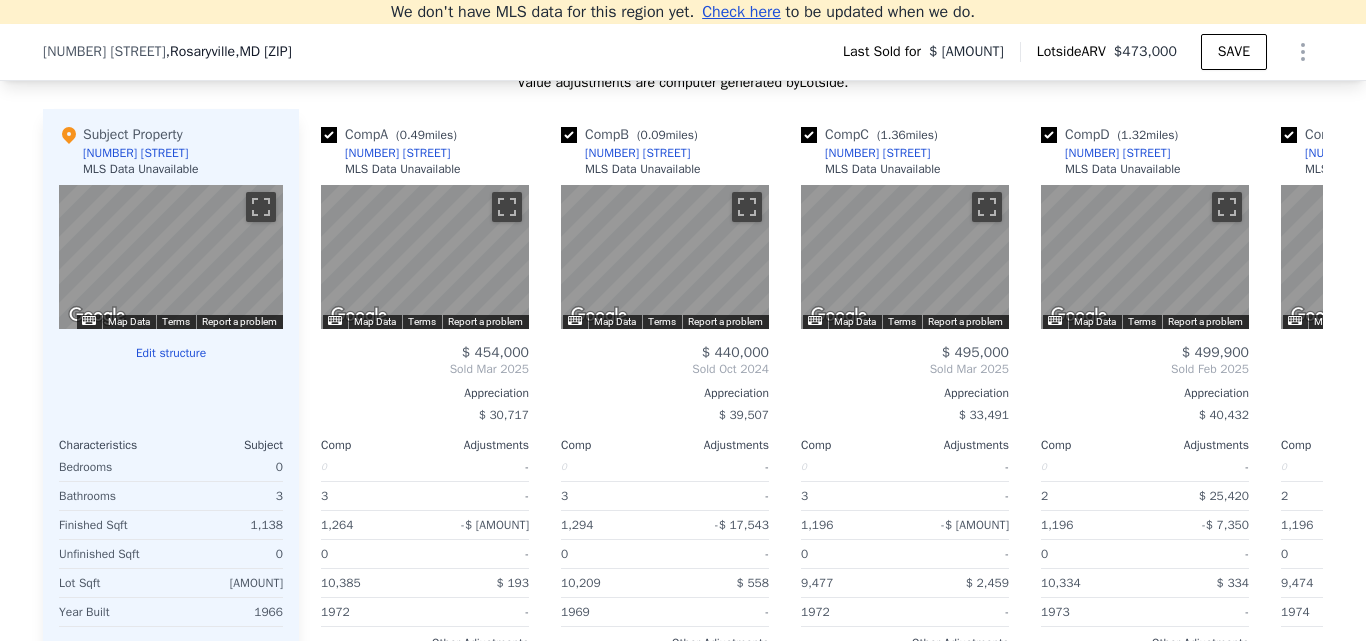 scroll, scrollTop: 0, scrollLeft: 0, axis: both 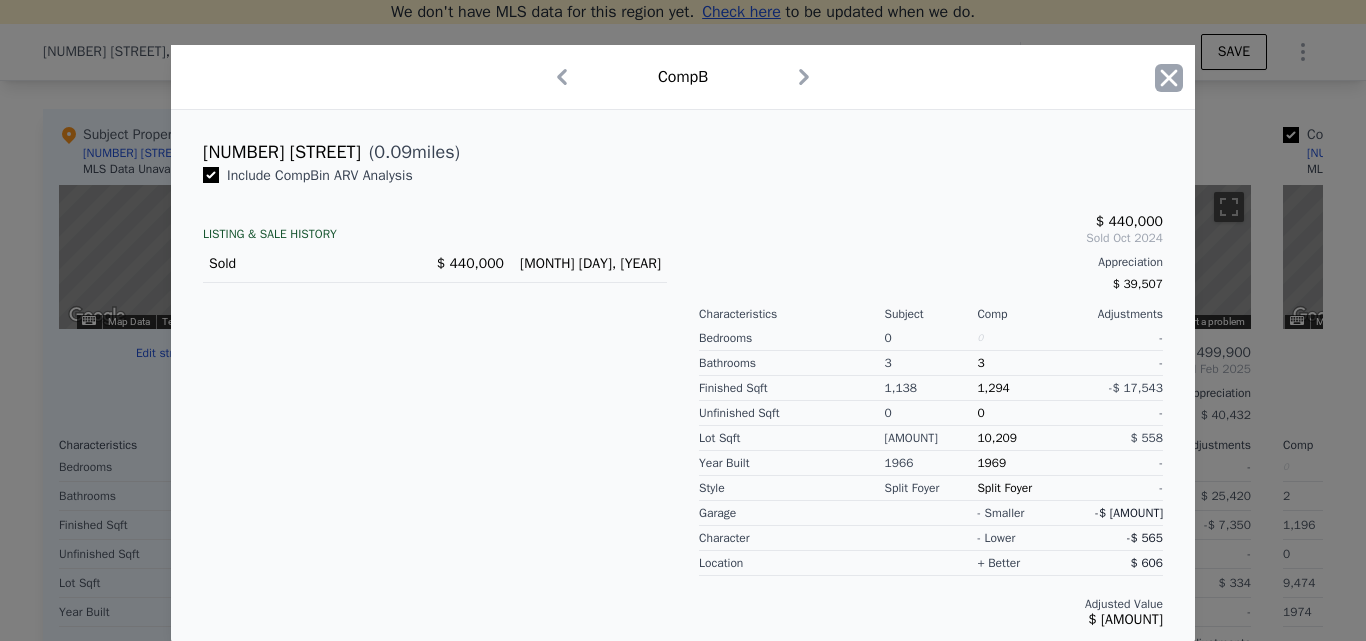 click 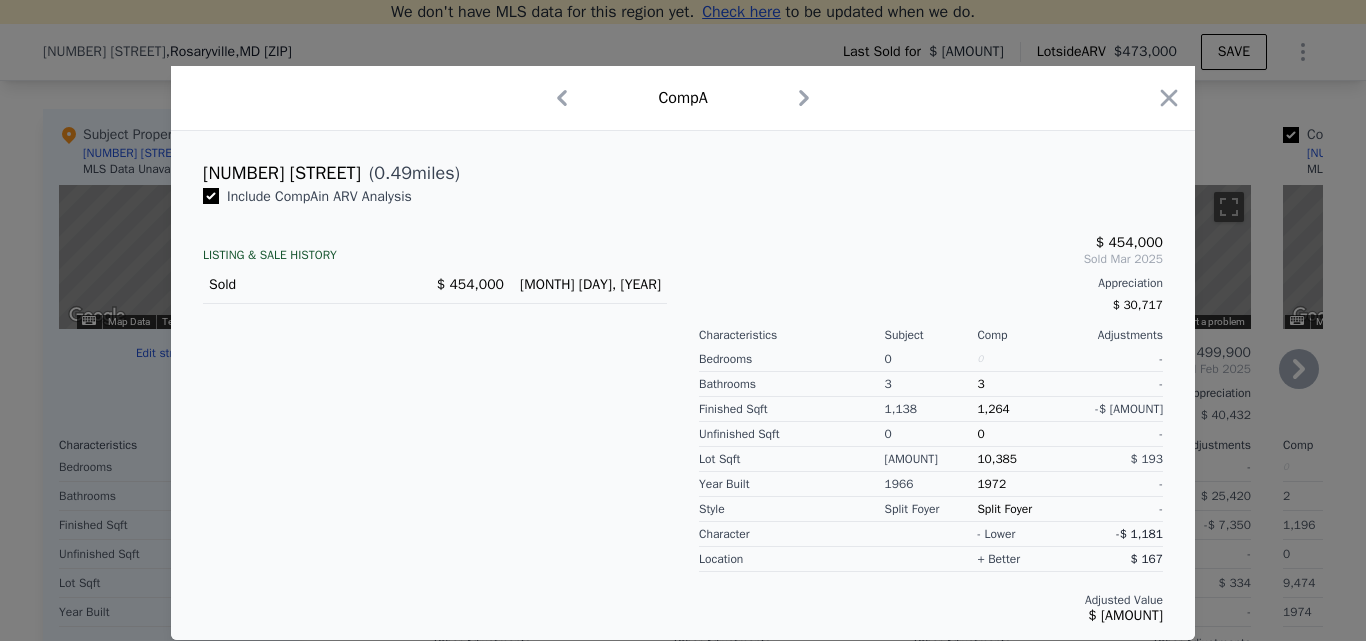 drag, startPoint x: 1365, startPoint y: 259, endPoint x: 1058, endPoint y: 381, distance: 330.35284 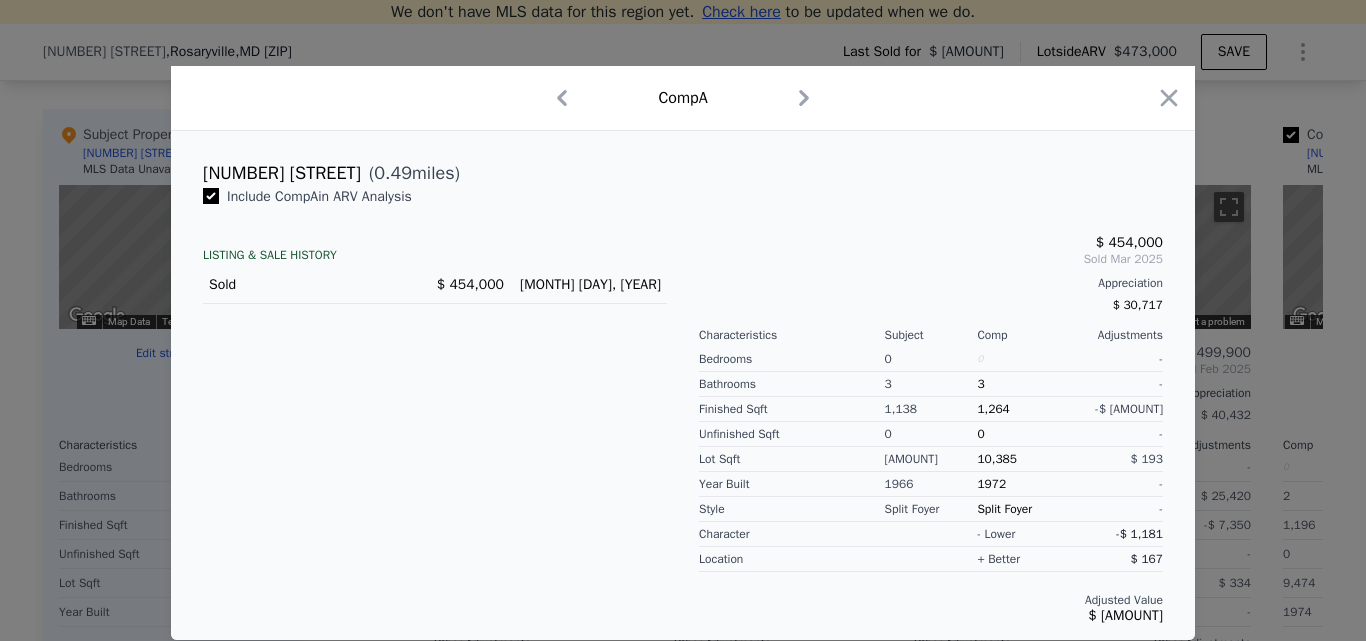 drag, startPoint x: 1106, startPoint y: 14, endPoint x: 1050, endPoint y: -44, distance: 80.622574 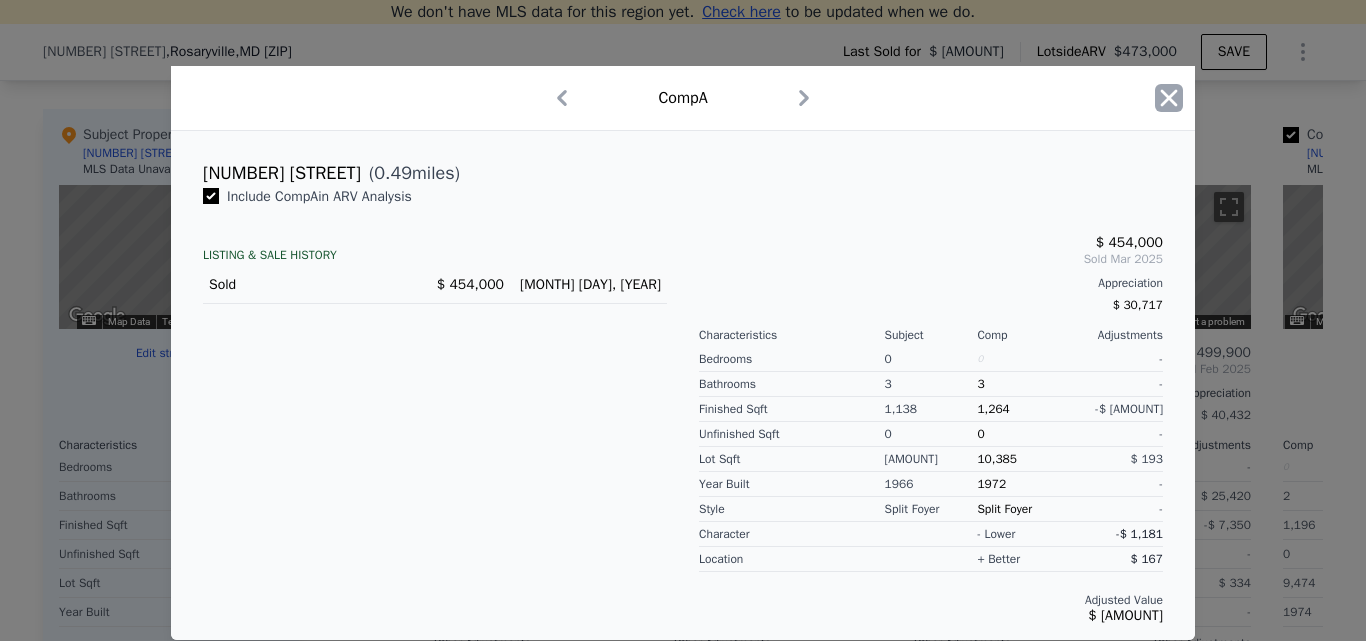 click 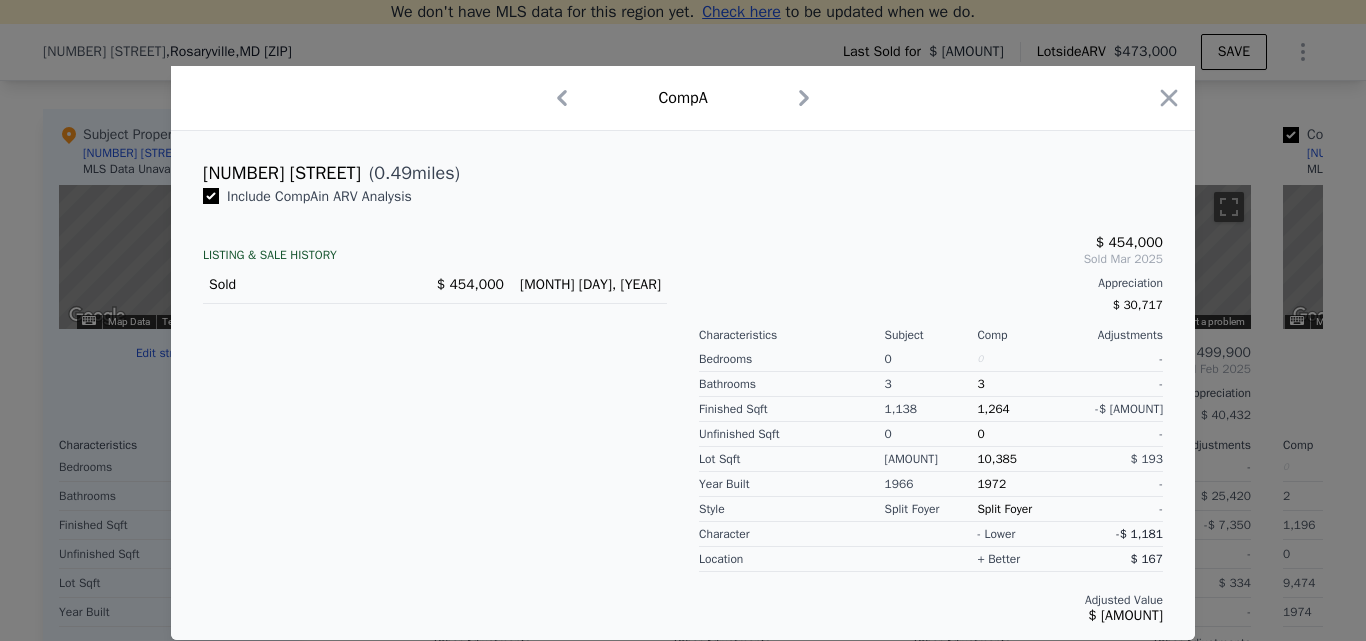 click 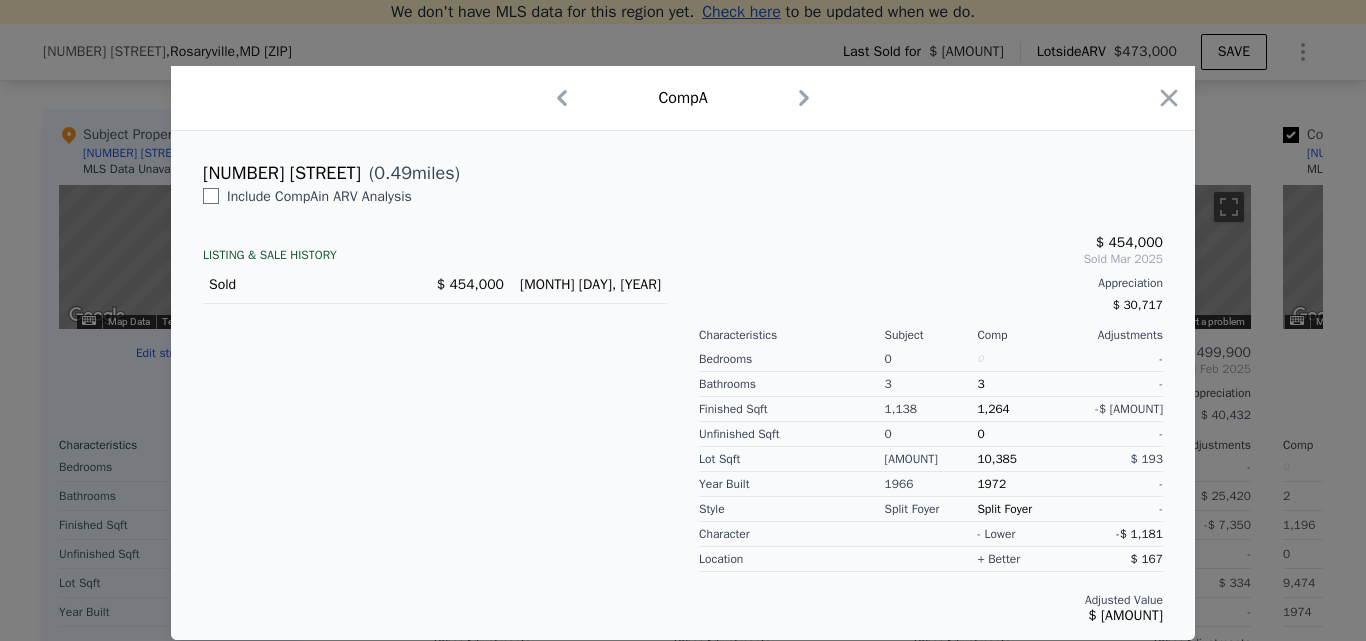 checkbox on "false" 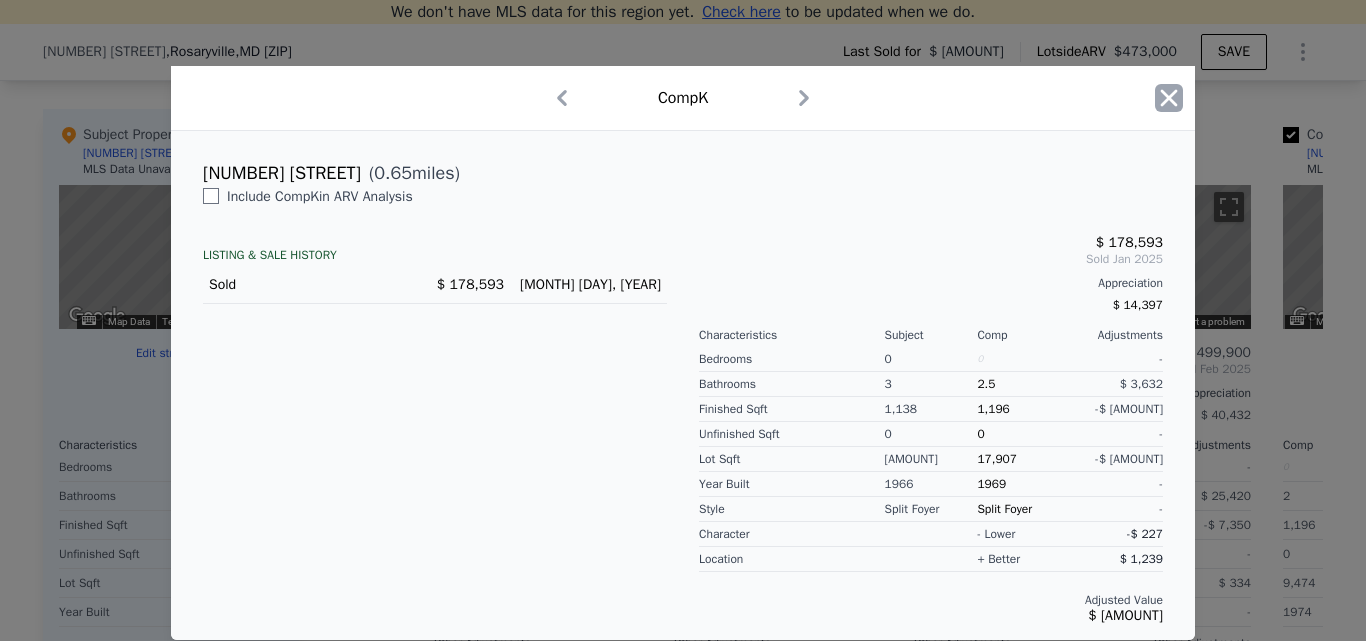 click 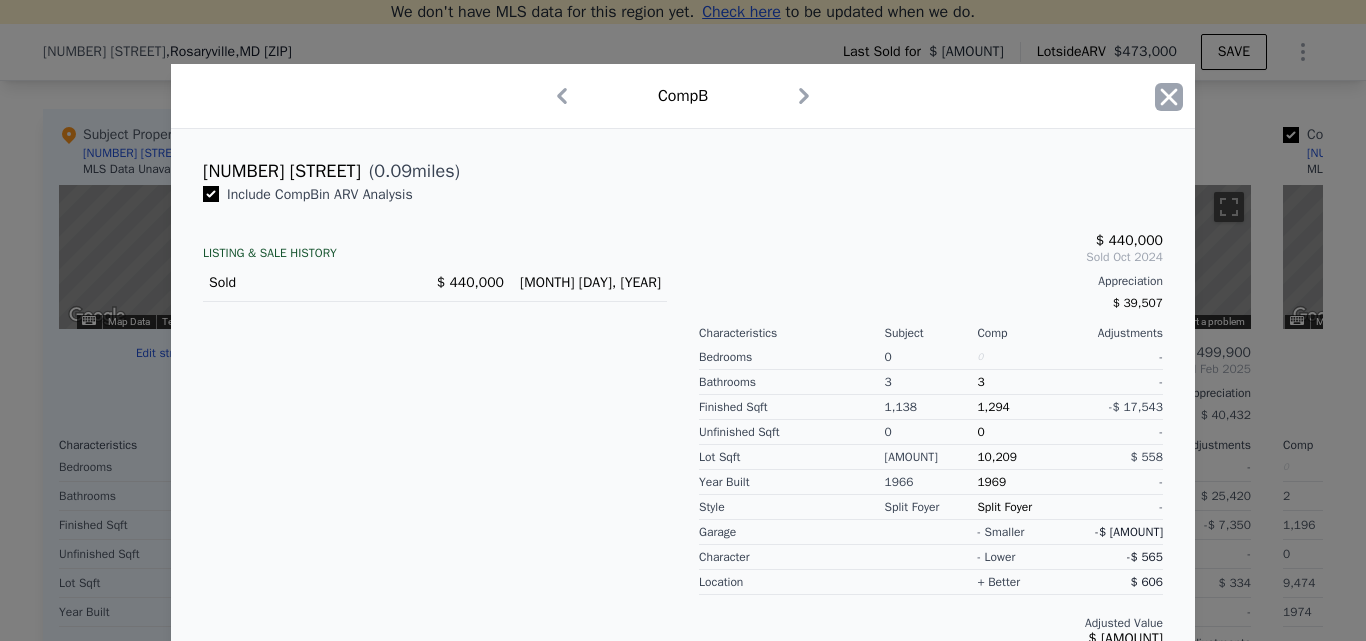 click 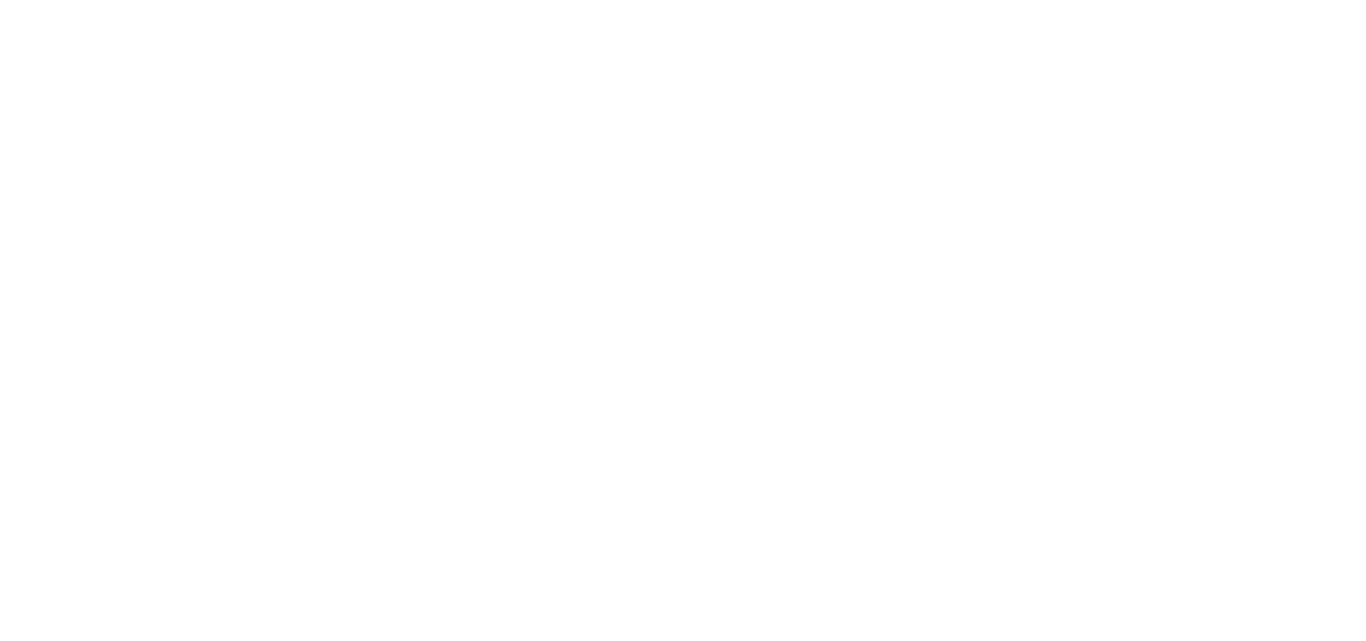 scroll, scrollTop: 0, scrollLeft: 0, axis: both 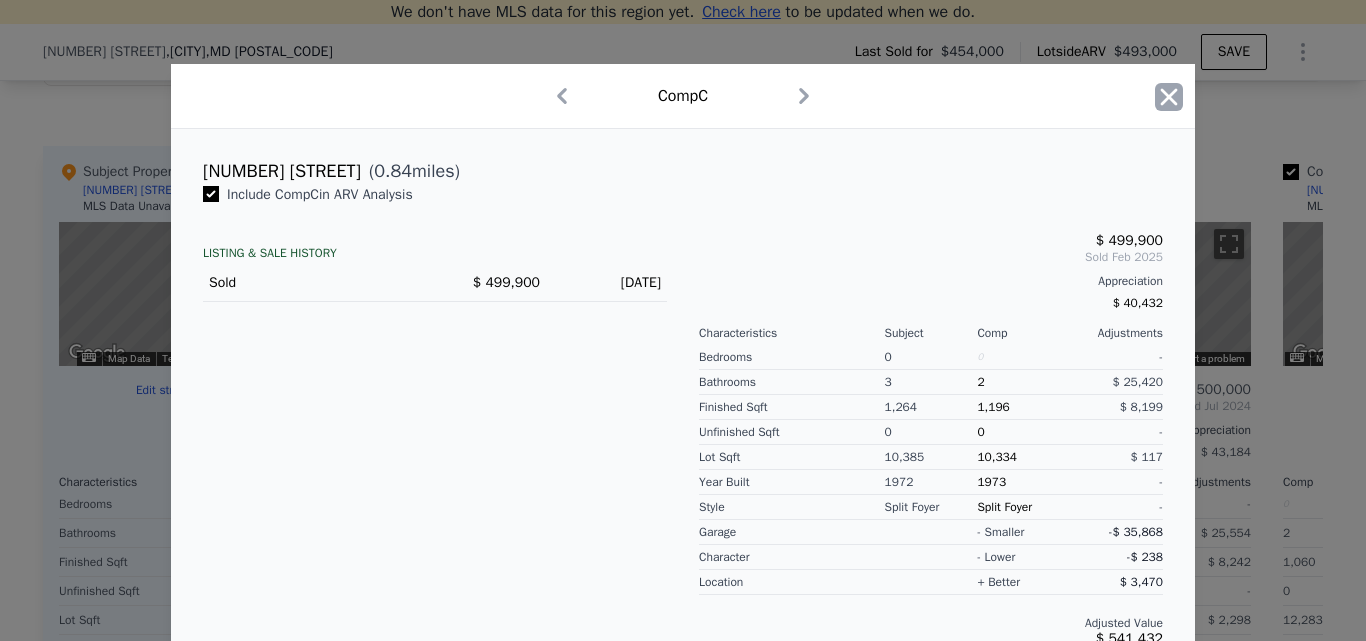 click 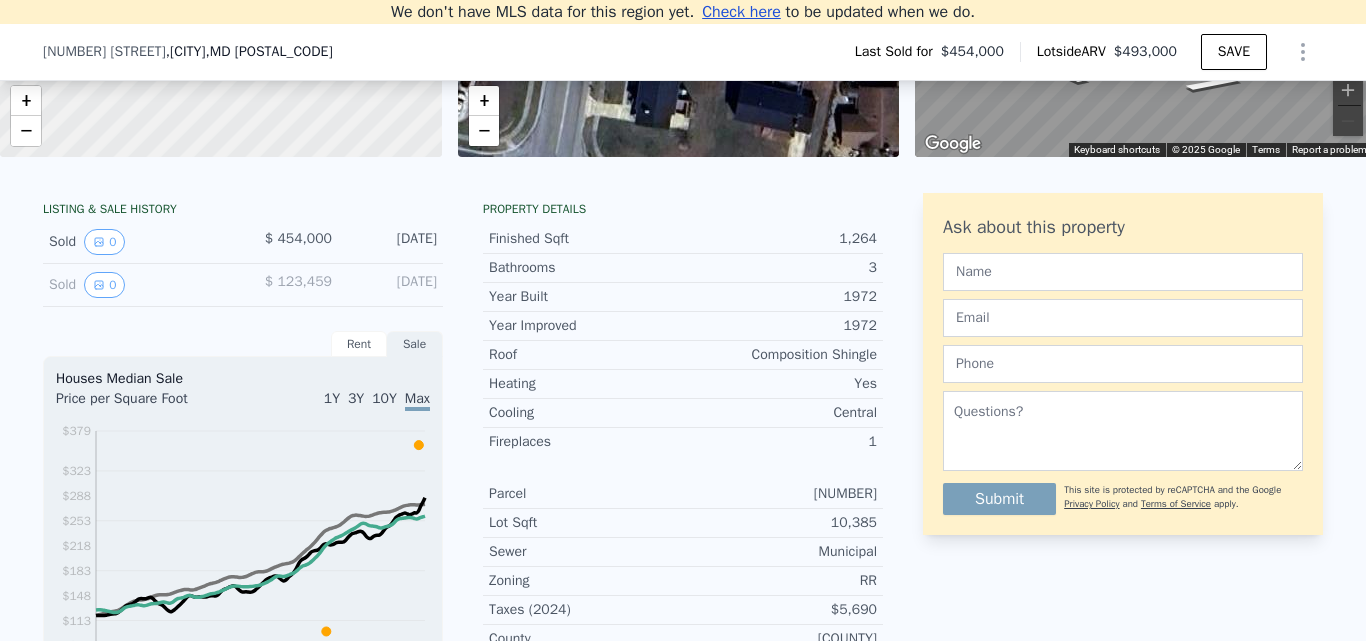 scroll, scrollTop: 149, scrollLeft: 0, axis: vertical 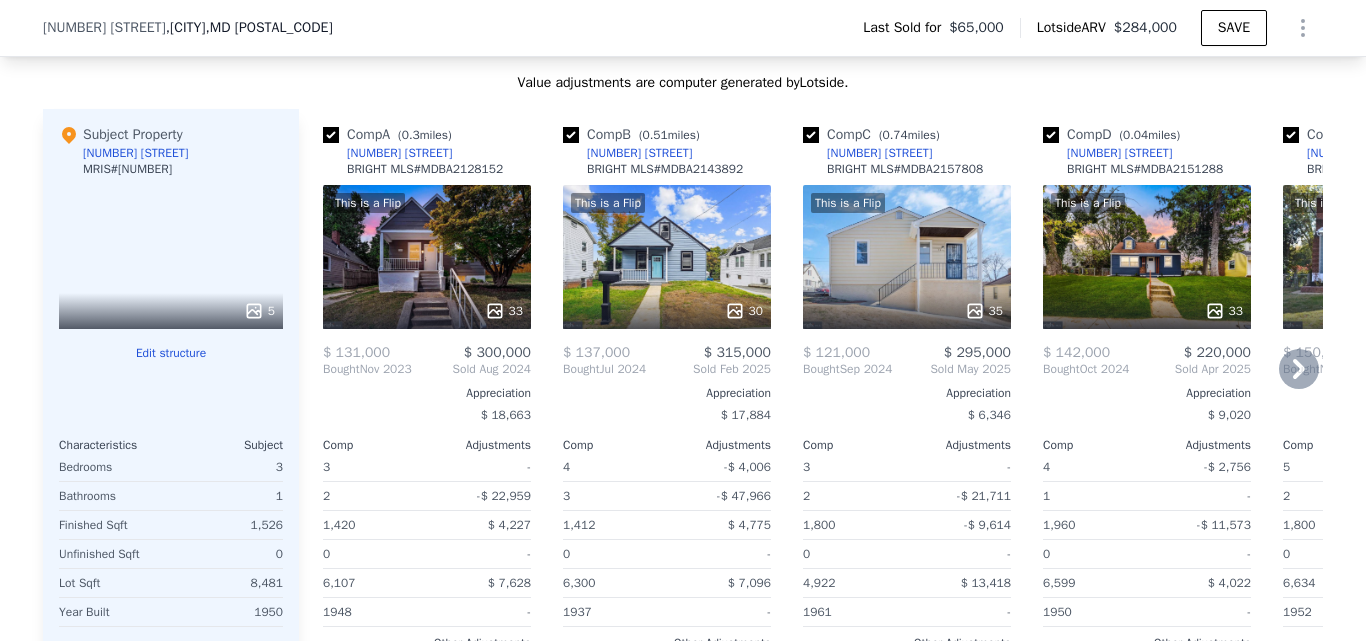 click on "This is a Flip 33" at bounding box center (427, 257) 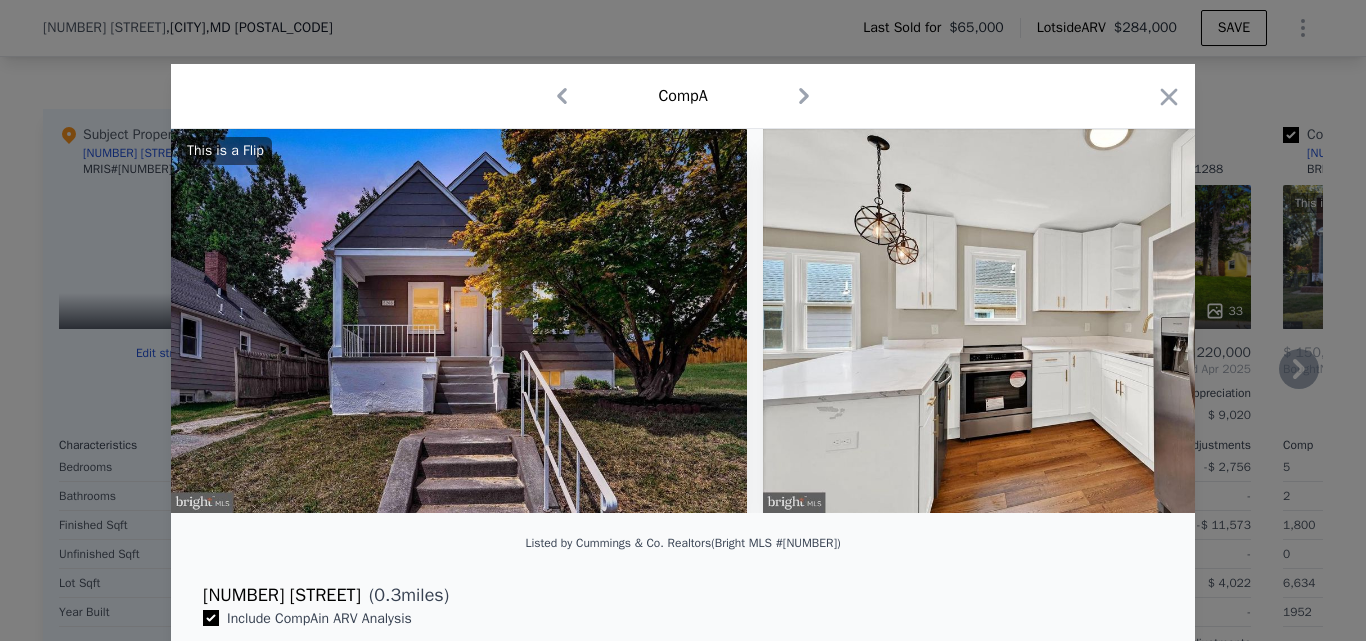 click 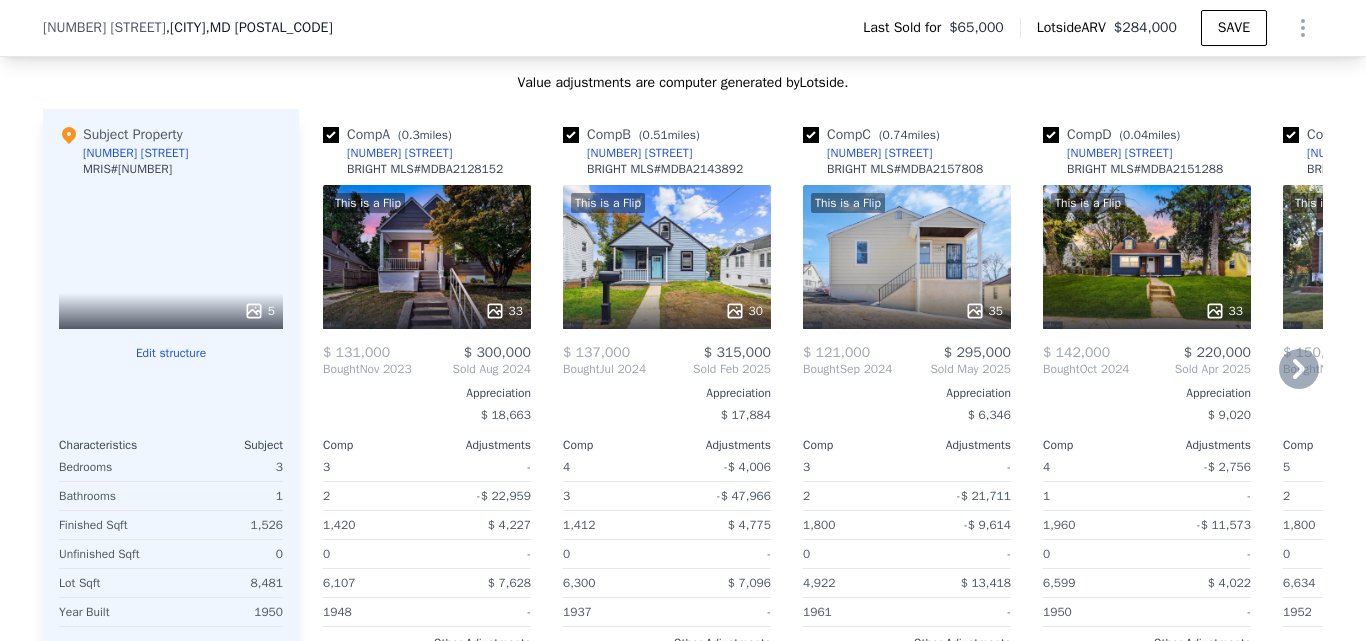 click on "This is a Flip 33" at bounding box center (427, 257) 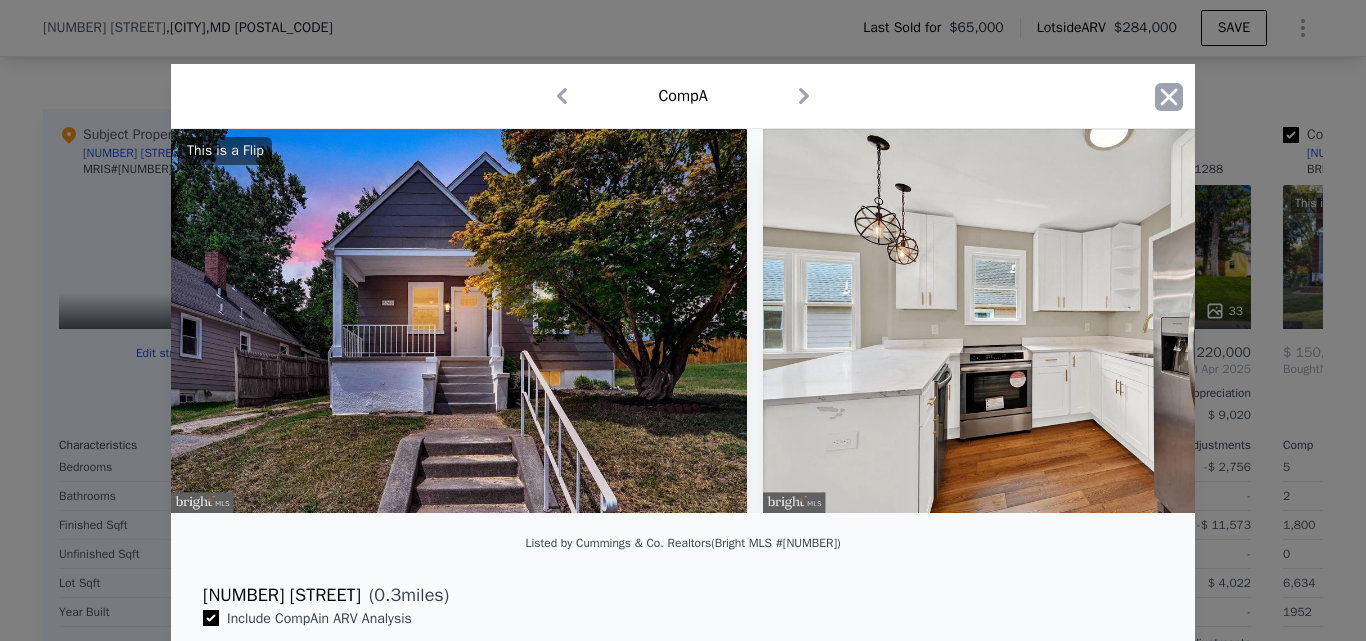 click 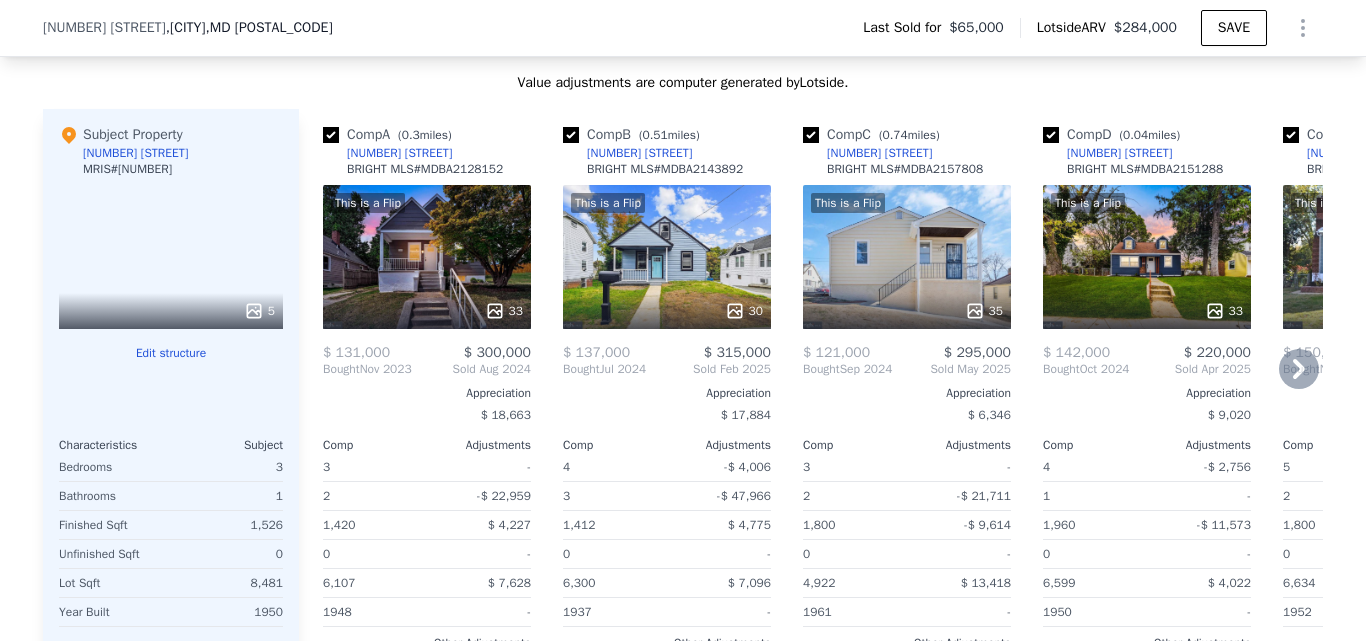 click on "33" at bounding box center [427, 311] 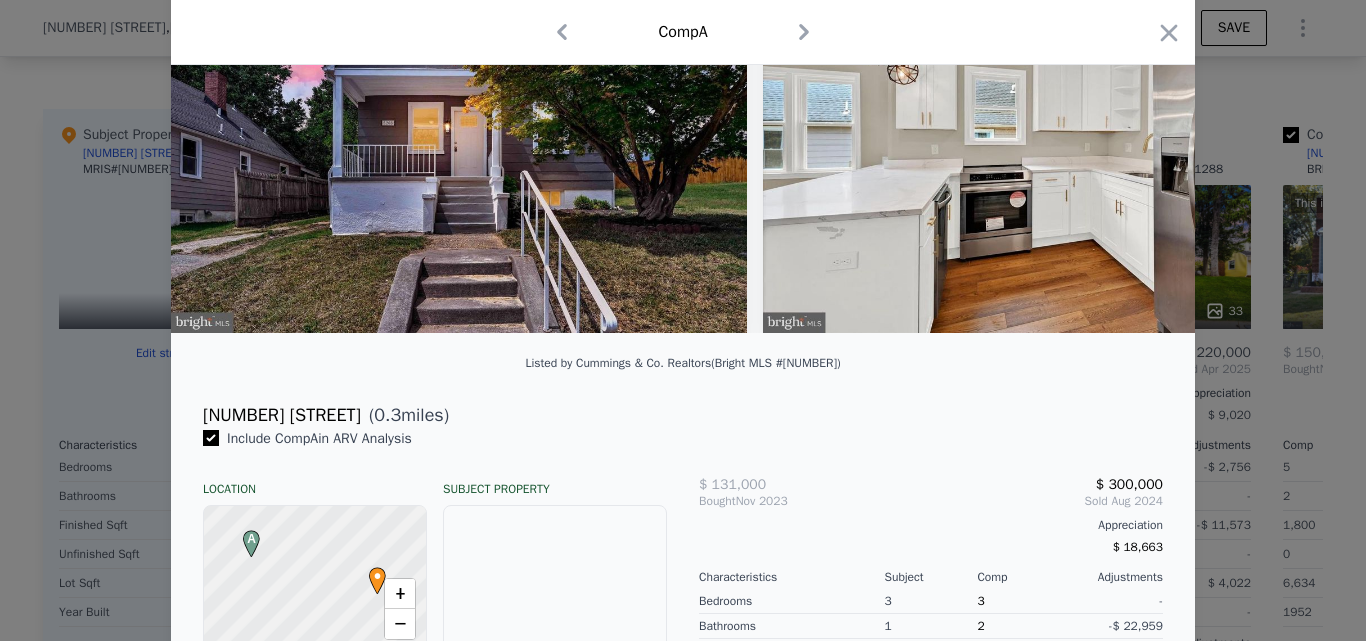 scroll, scrollTop: 165, scrollLeft: 0, axis: vertical 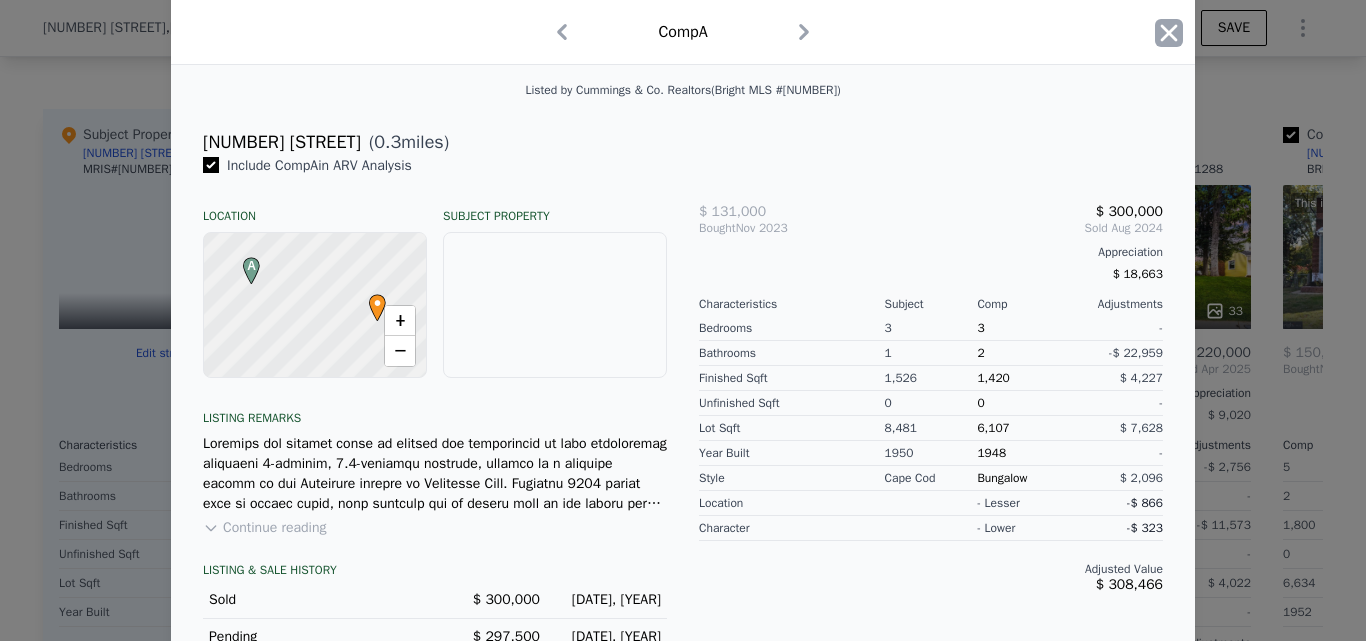 click 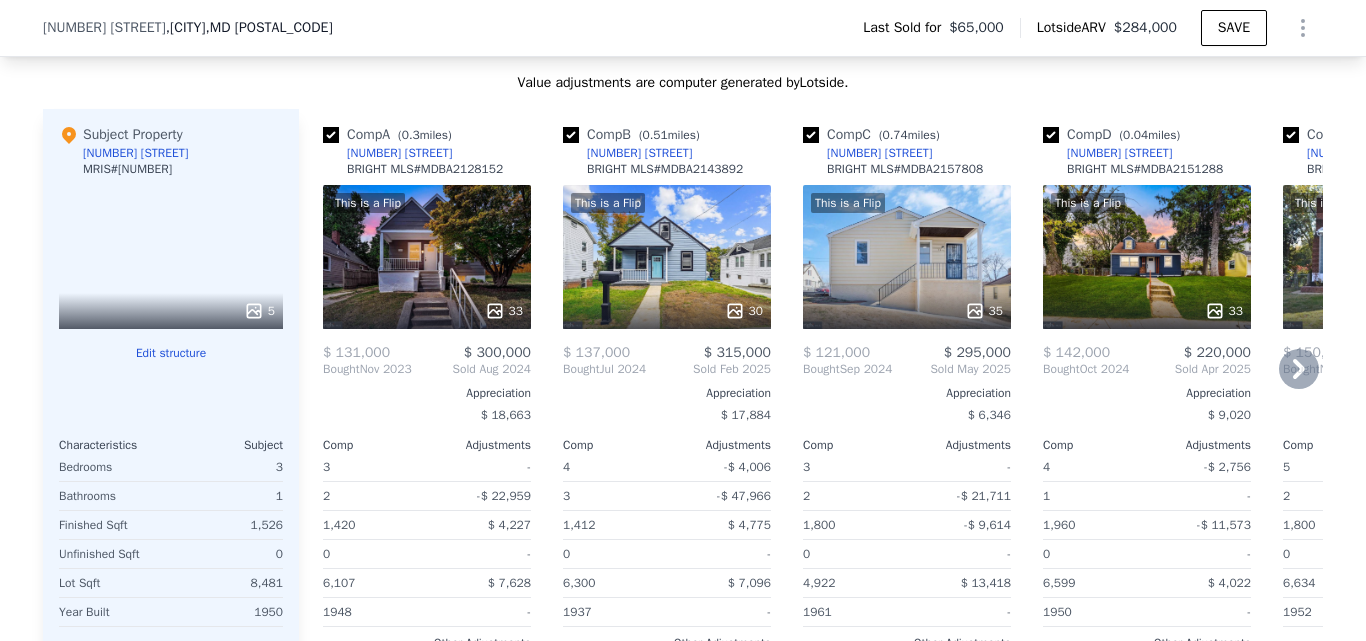 click on "This is a Flip 30" at bounding box center [667, 257] 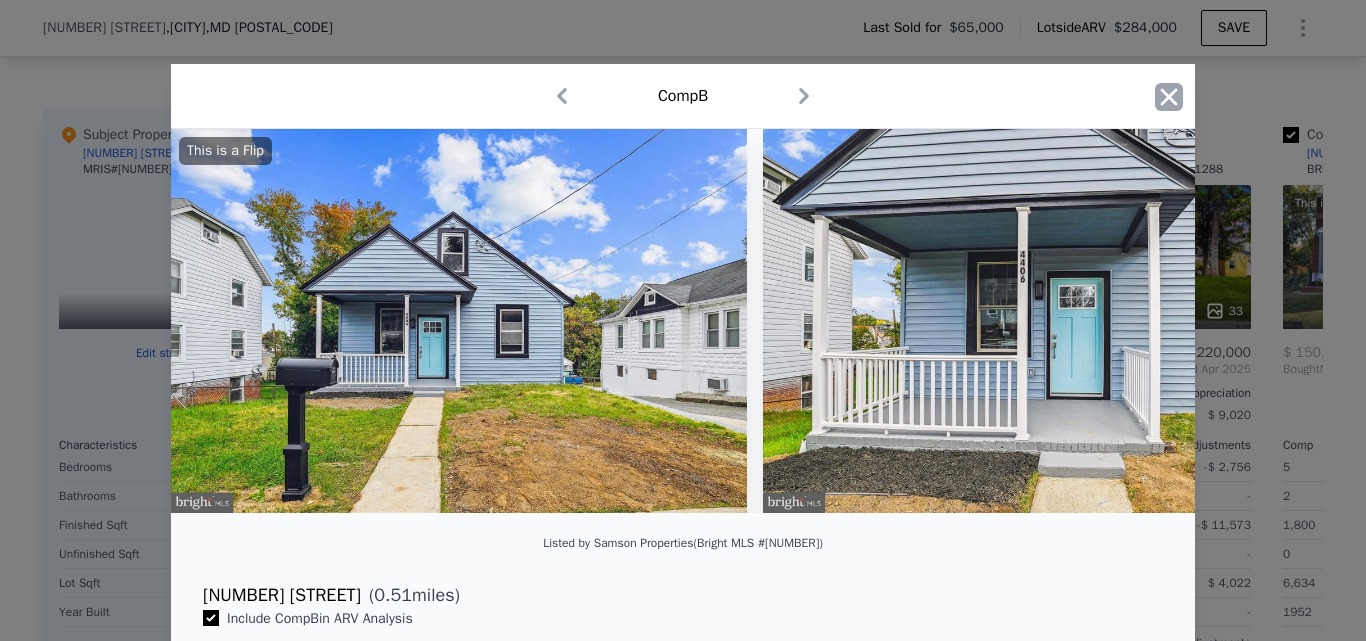 click 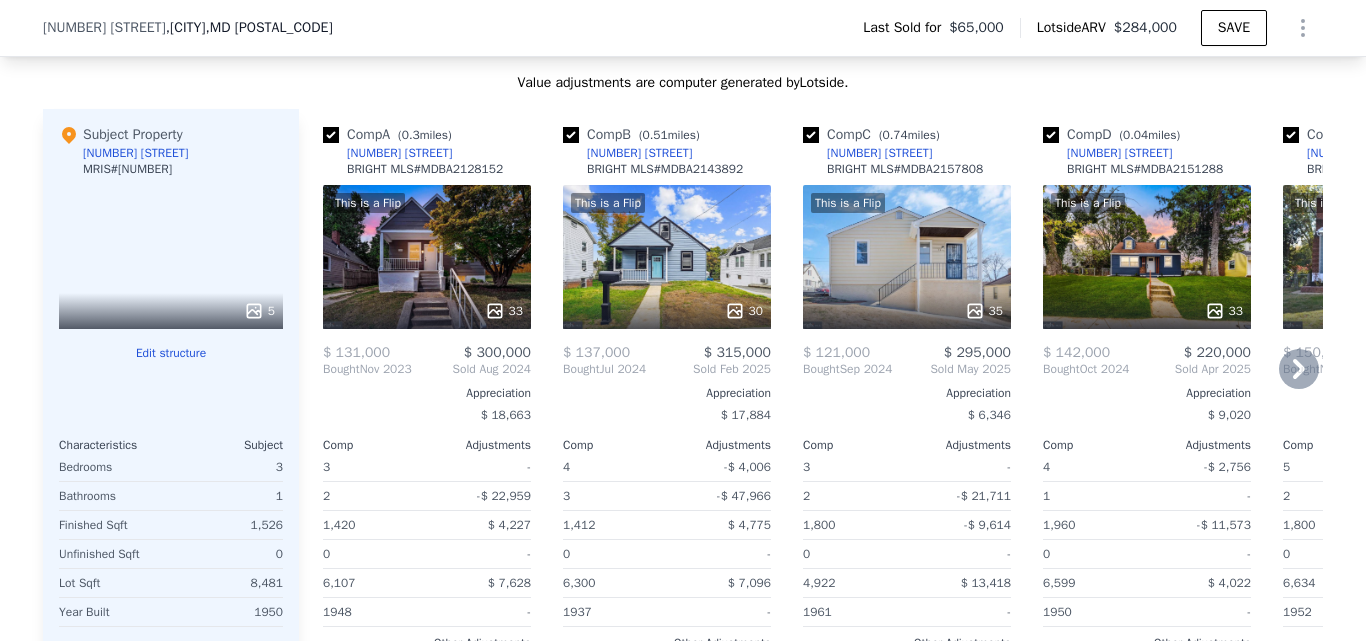 click on "This is a Flip 33" at bounding box center (1147, 257) 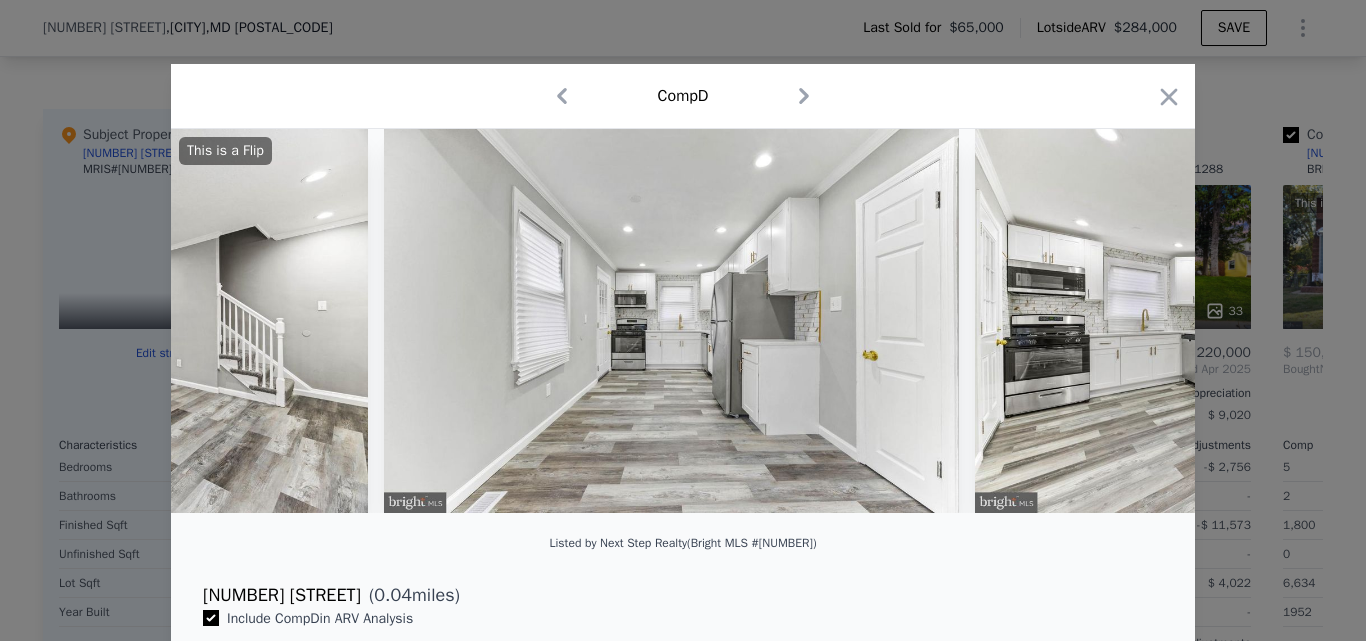 scroll, scrollTop: 0, scrollLeft: 2765, axis: horizontal 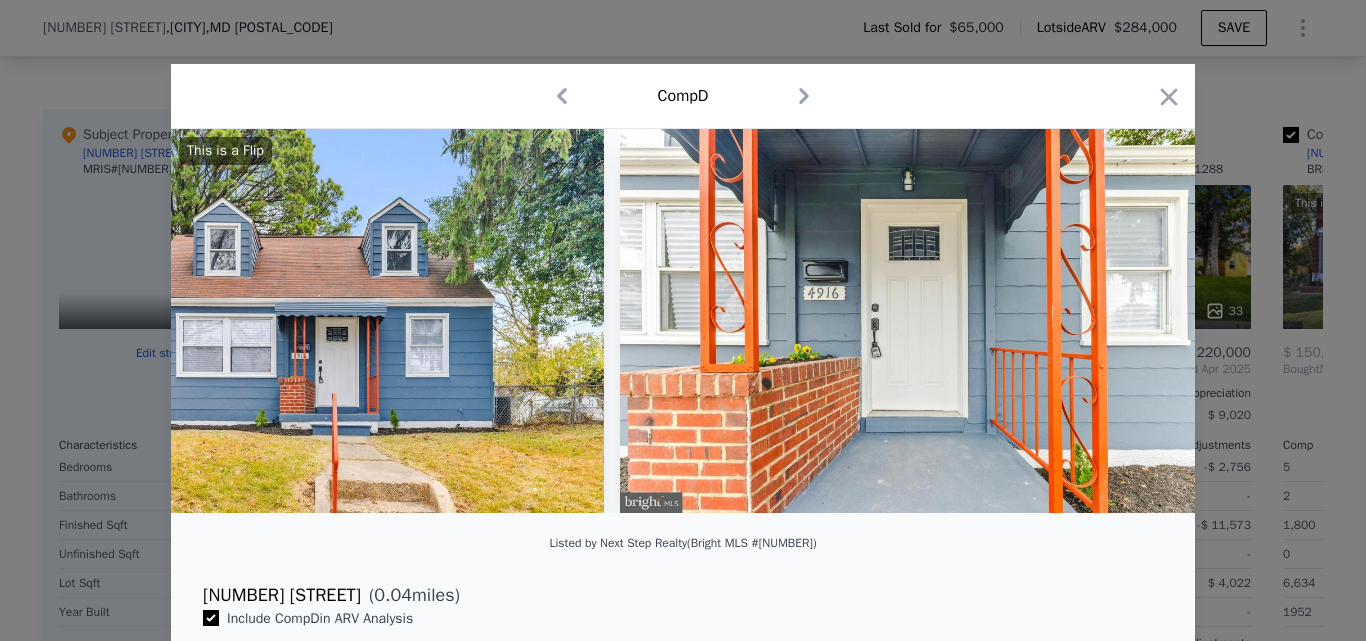 click at bounding box center (1169, 100) 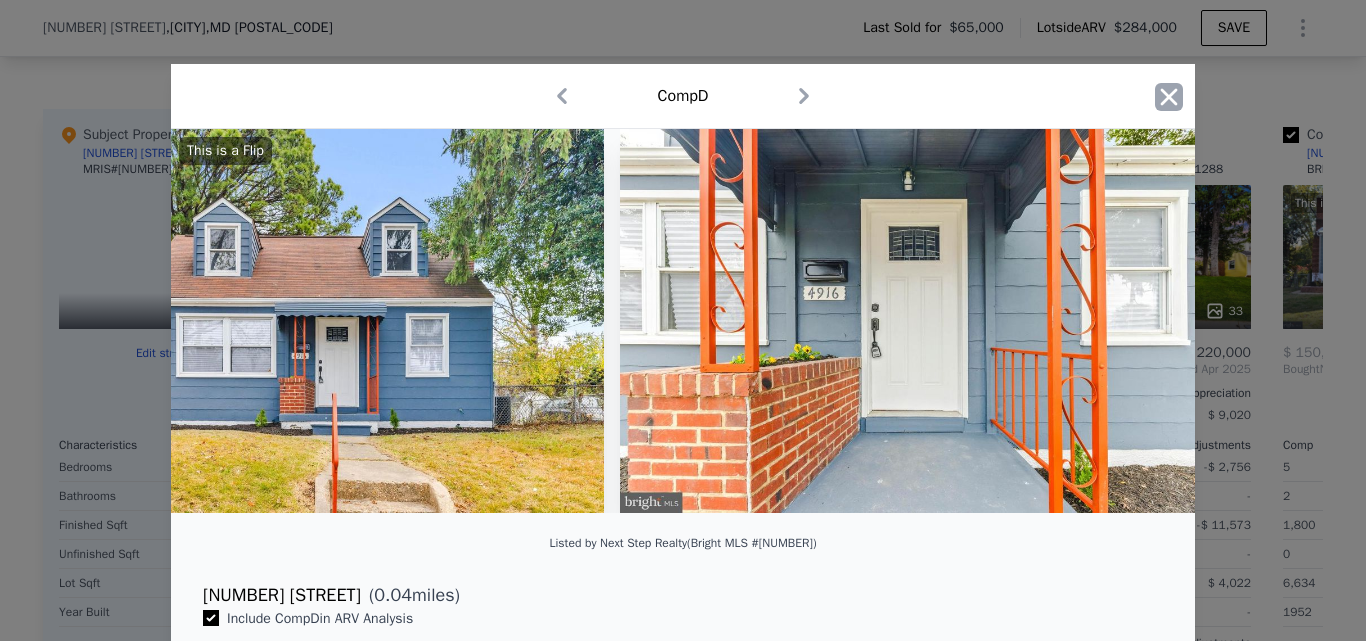 click 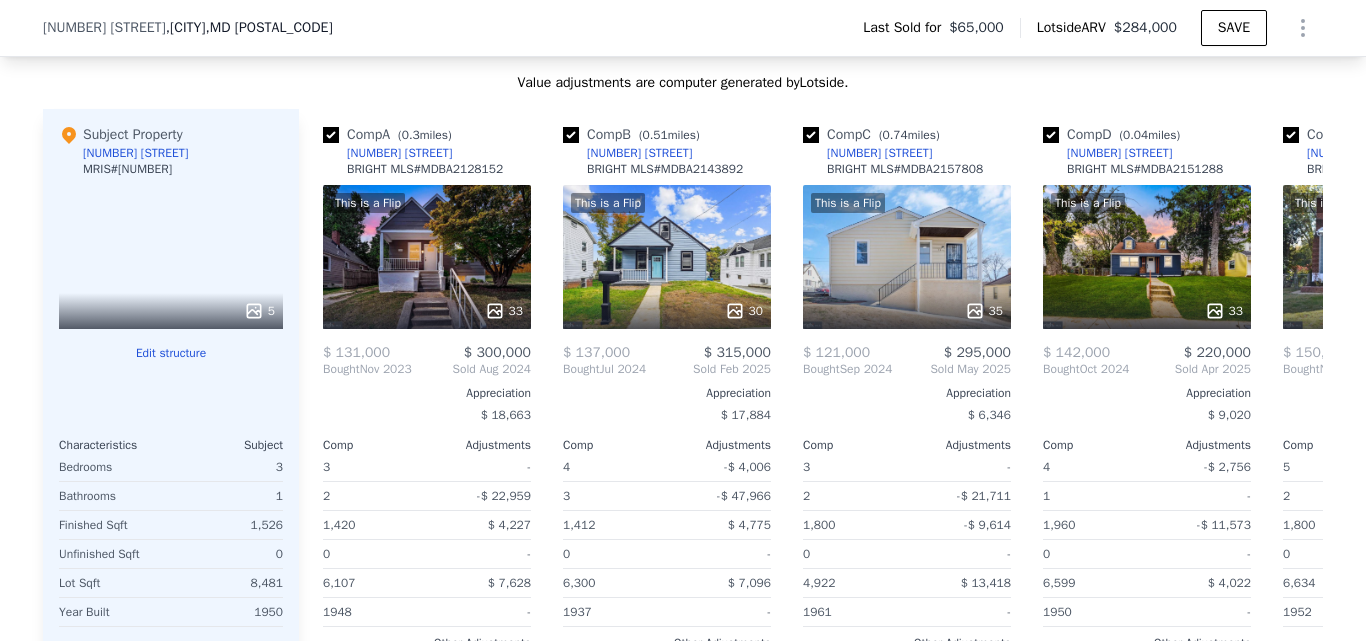 click on "5" at bounding box center [171, 257] 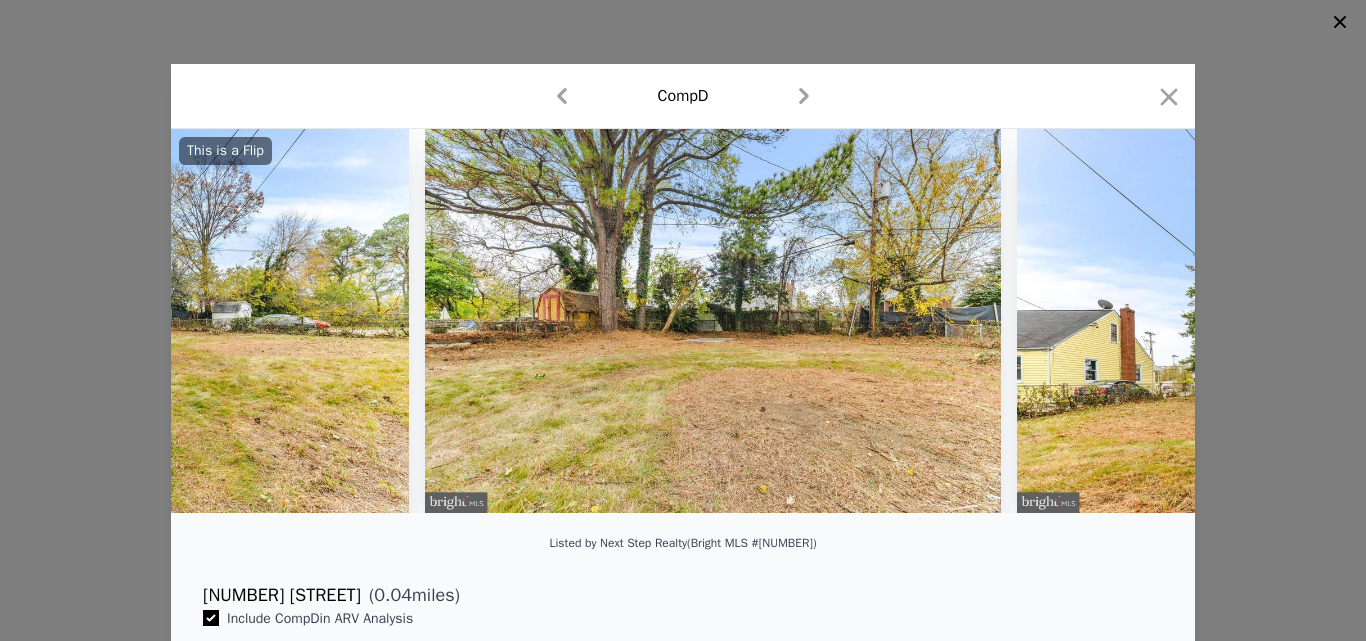 scroll, scrollTop: 0, scrollLeft: 15821, axis: horizontal 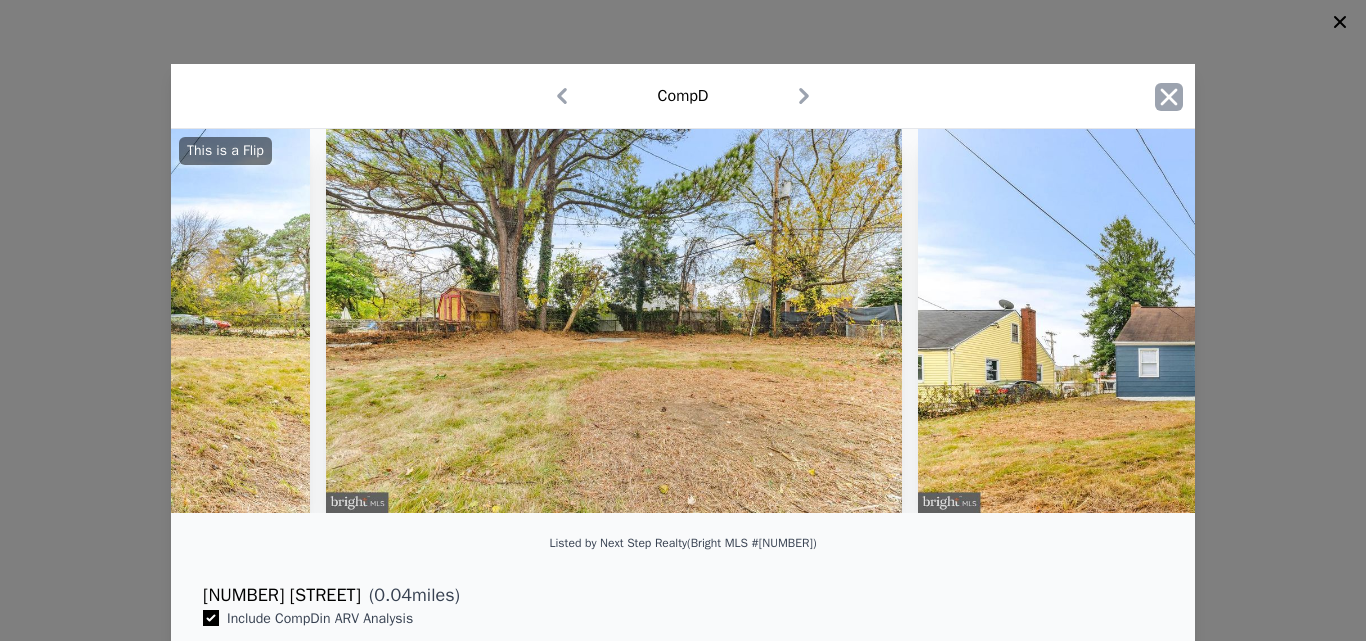 click 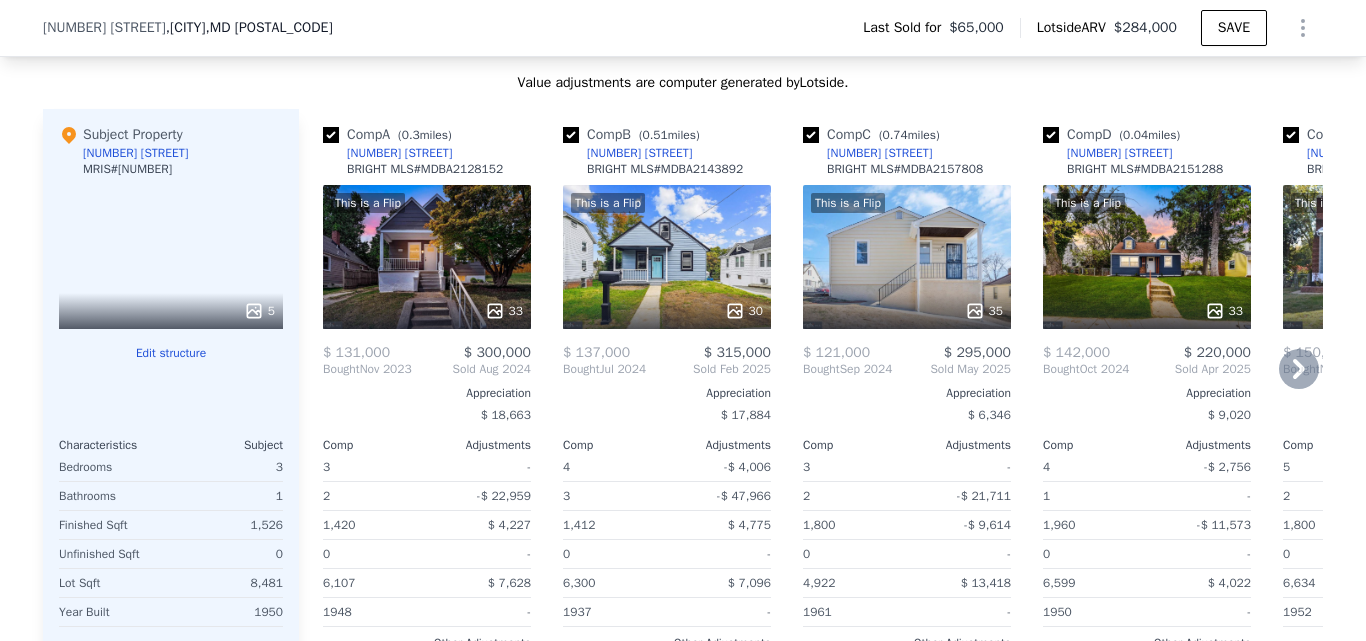 click 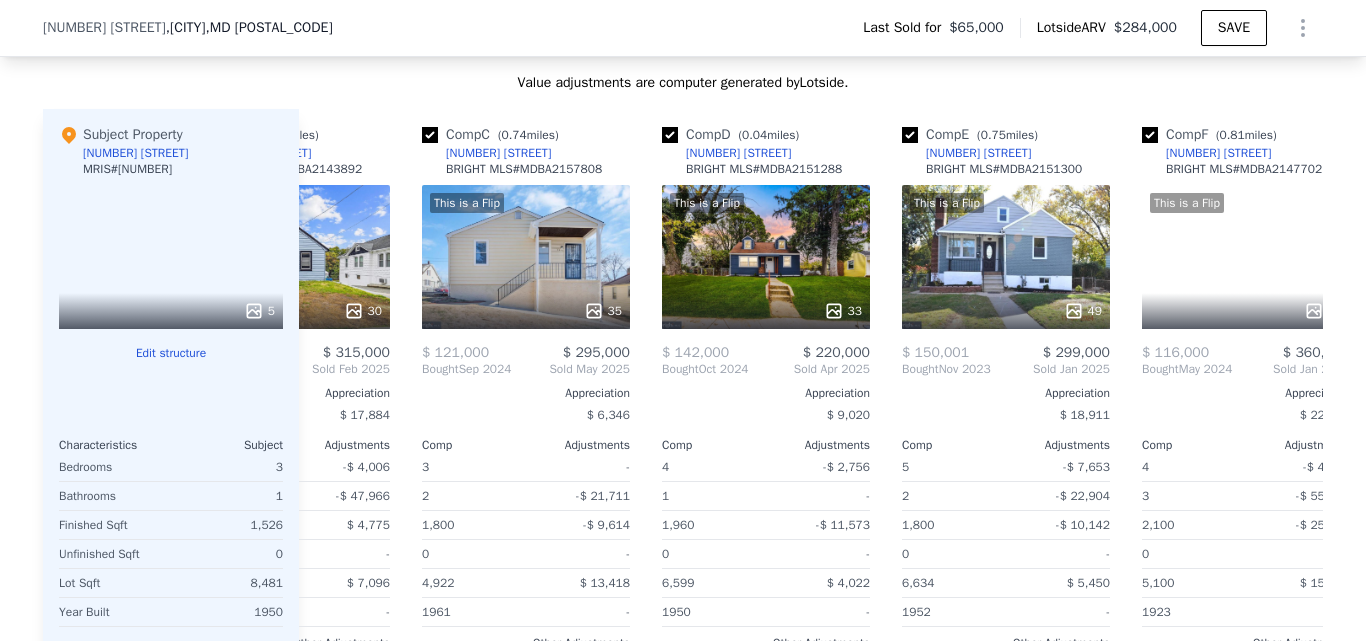 scroll, scrollTop: 0, scrollLeft: 480, axis: horizontal 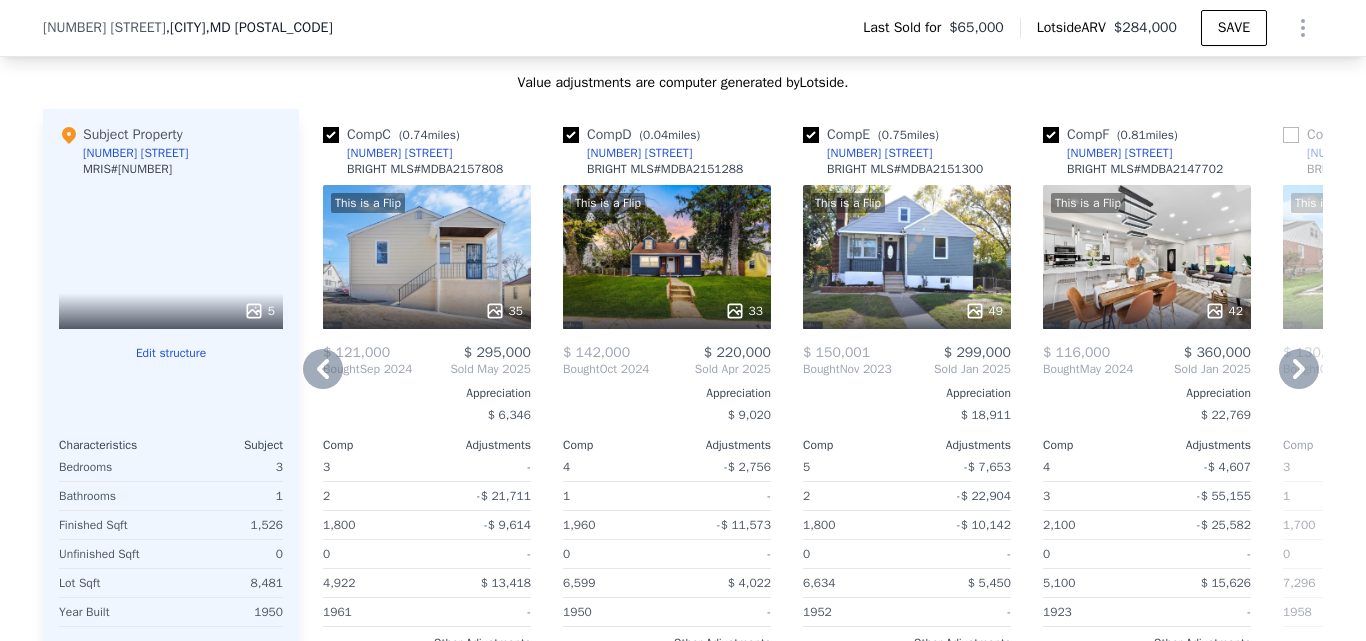 click 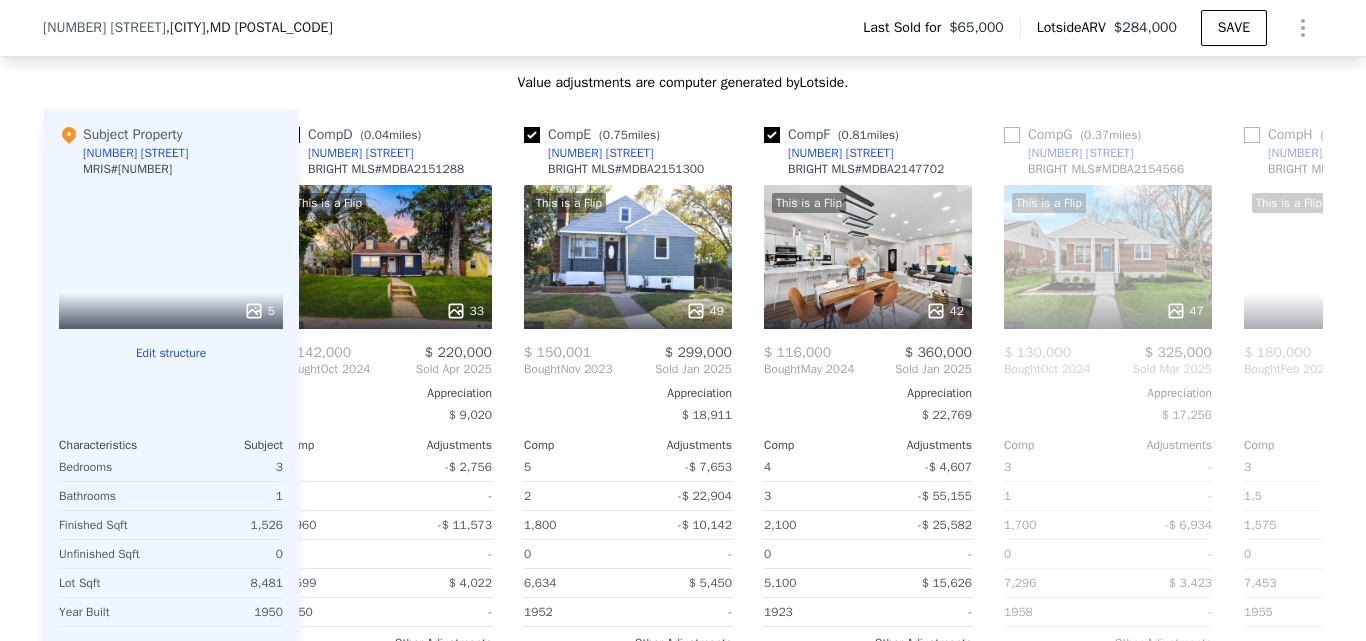 scroll, scrollTop: 0, scrollLeft: 960, axis: horizontal 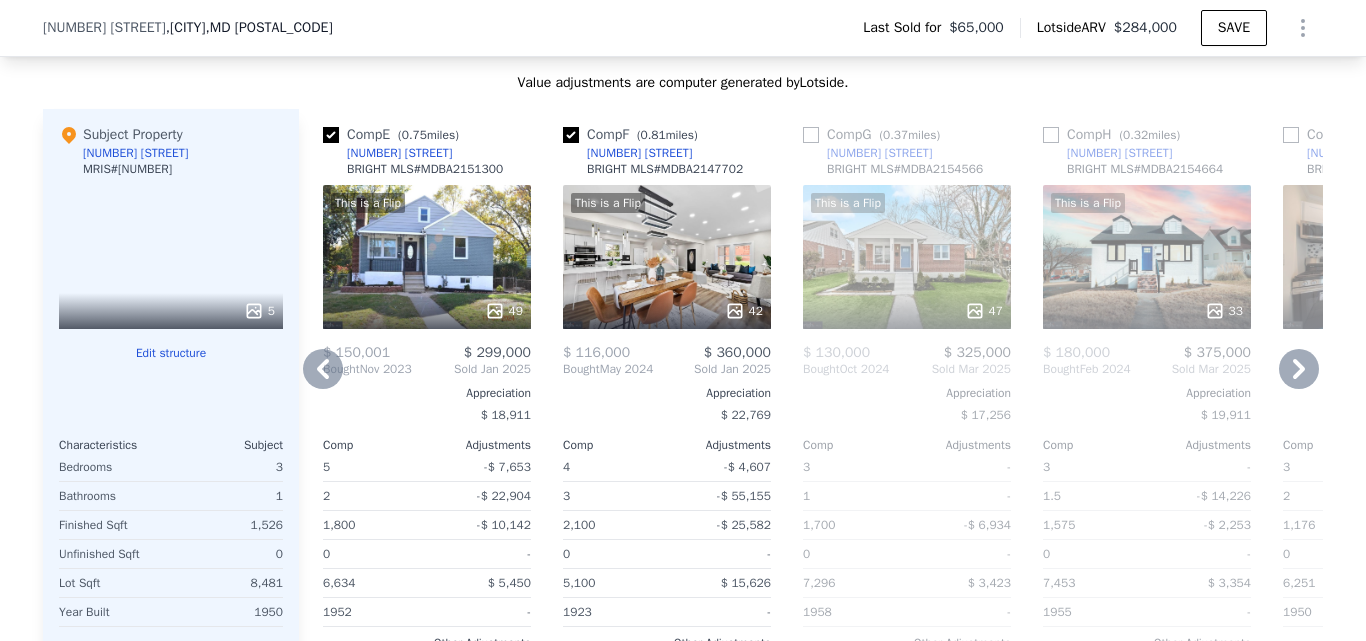 click on "This is a Flip 47" at bounding box center [907, 257] 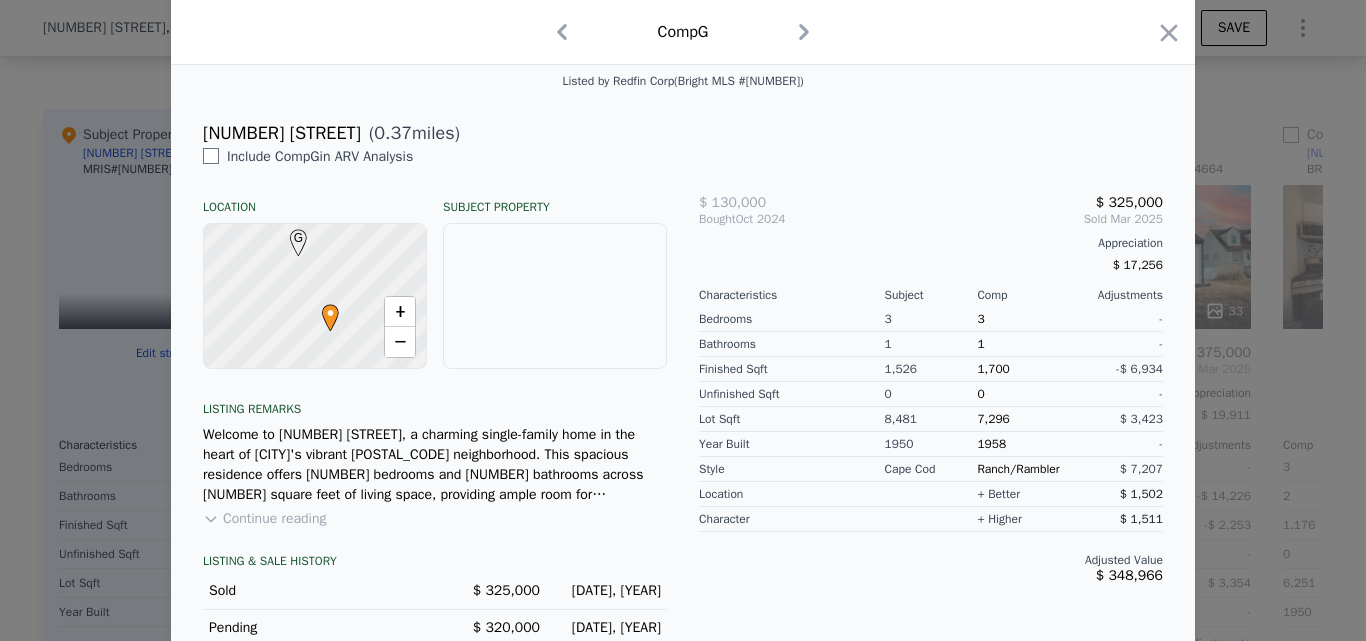 scroll, scrollTop: 396, scrollLeft: 0, axis: vertical 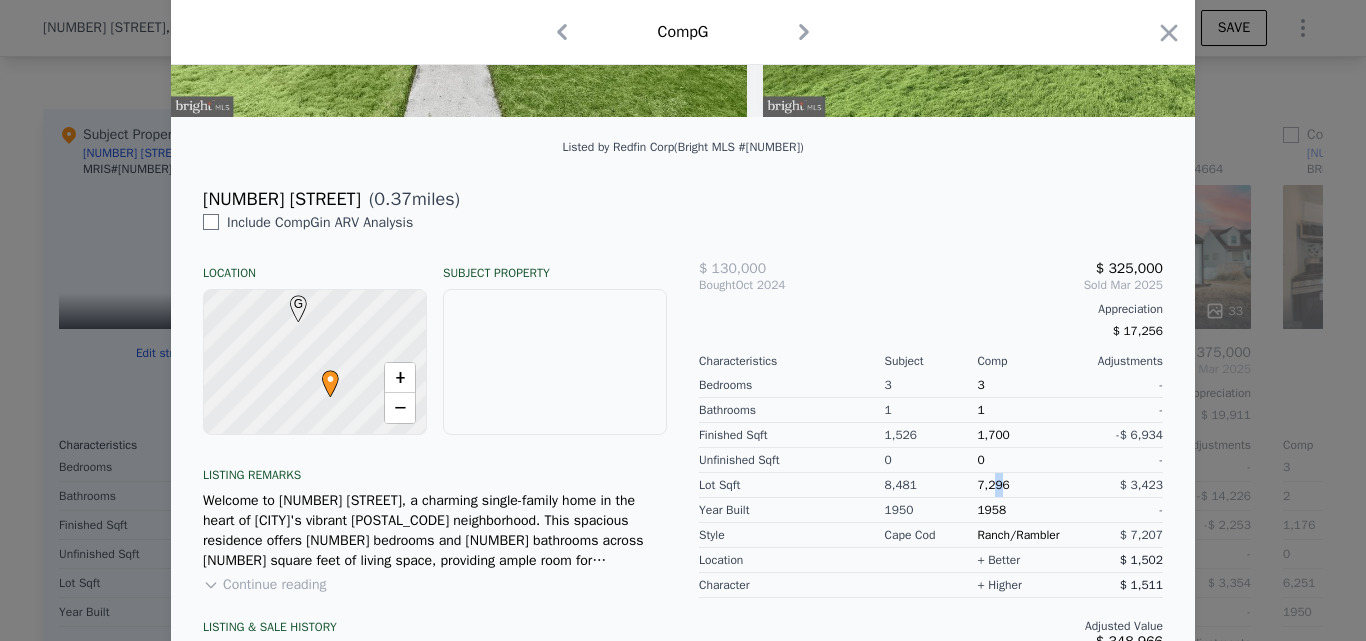 drag, startPoint x: 983, startPoint y: 492, endPoint x: 990, endPoint y: 509, distance: 18.384777 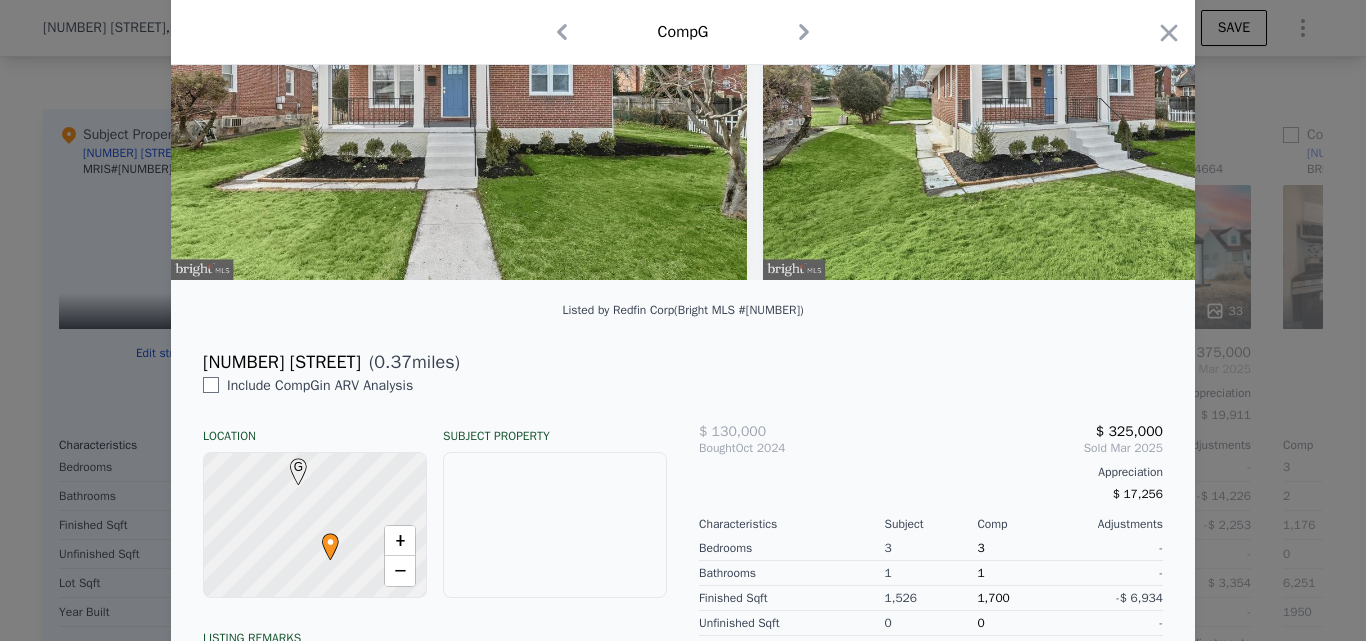 scroll, scrollTop: 408, scrollLeft: 0, axis: vertical 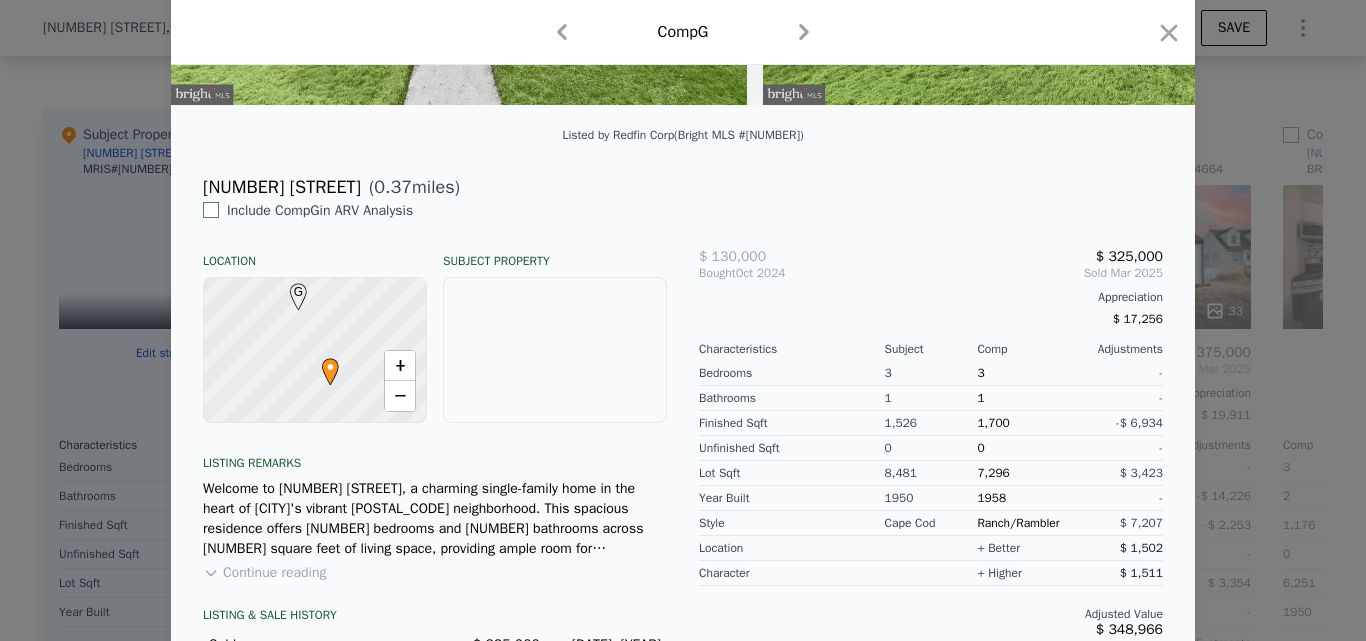 click at bounding box center [1169, 36] 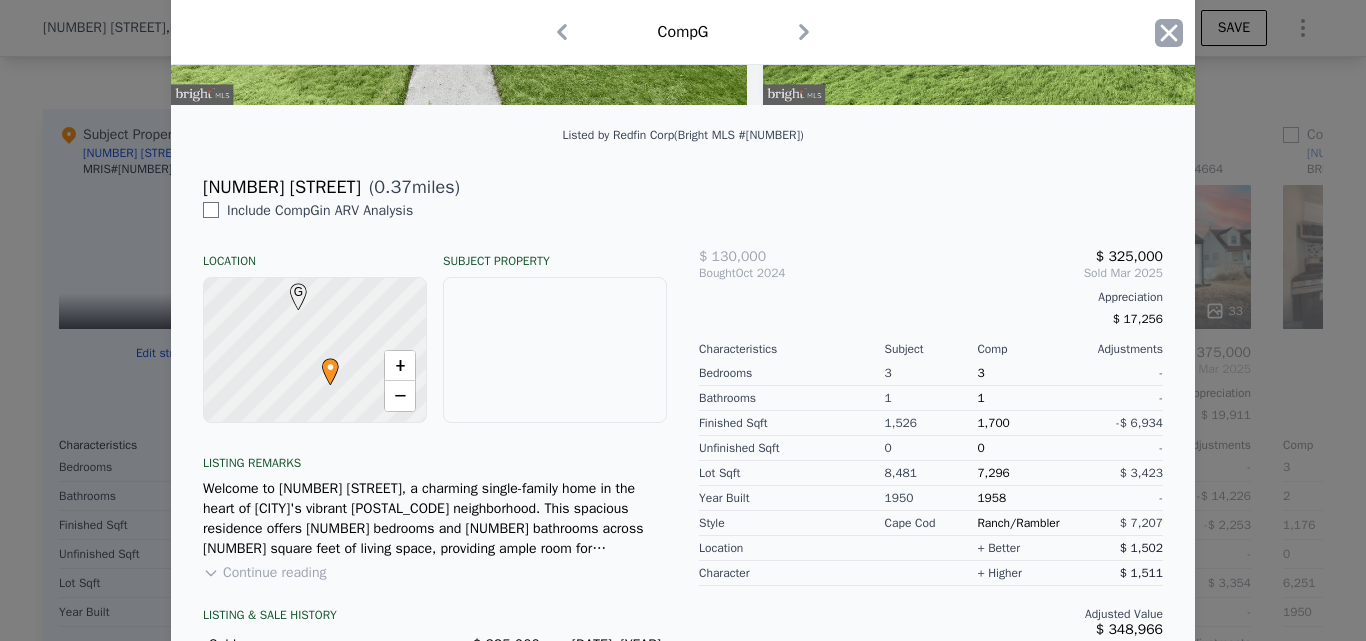 click 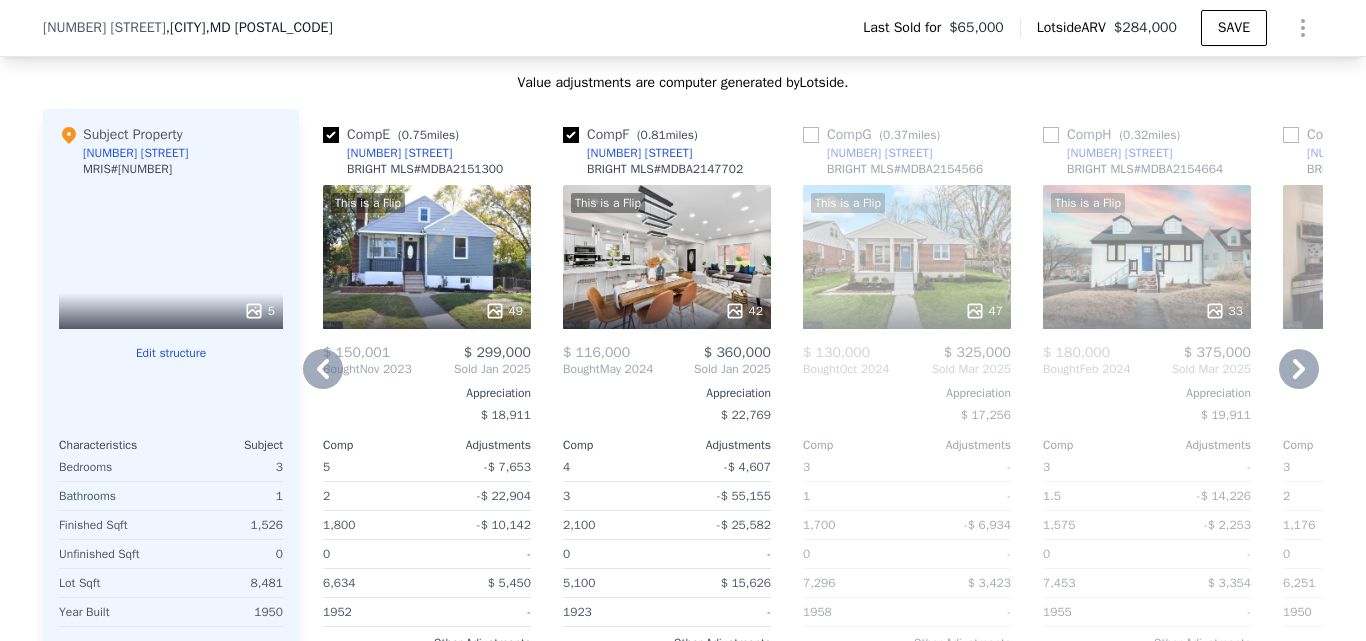 click on "This is a Flip 33" at bounding box center [1147, 257] 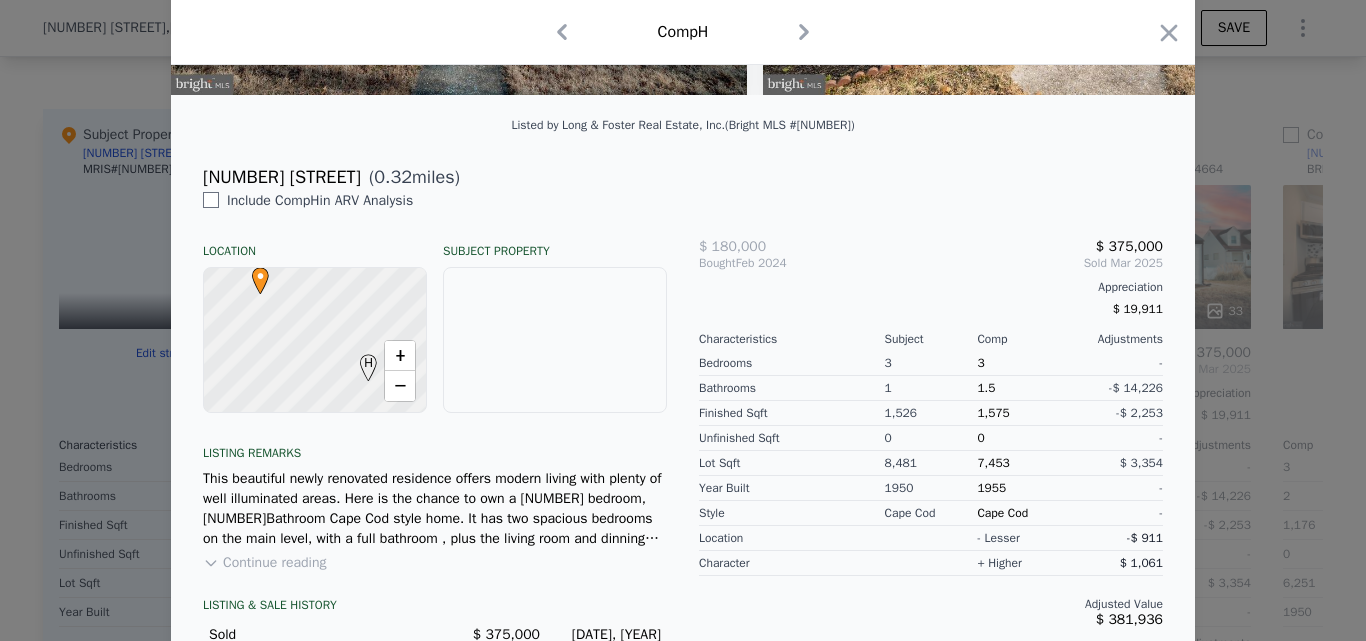 scroll, scrollTop: 566, scrollLeft: 0, axis: vertical 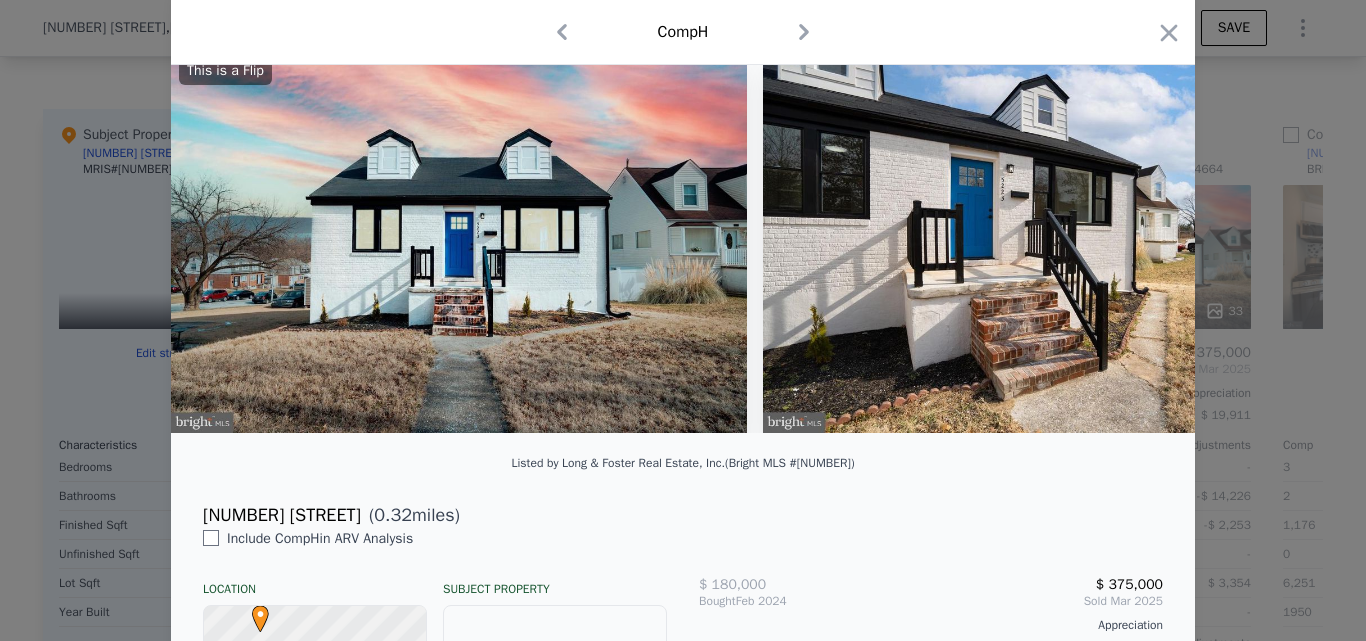 click on "5223 Todd Ave" at bounding box center (282, 515) 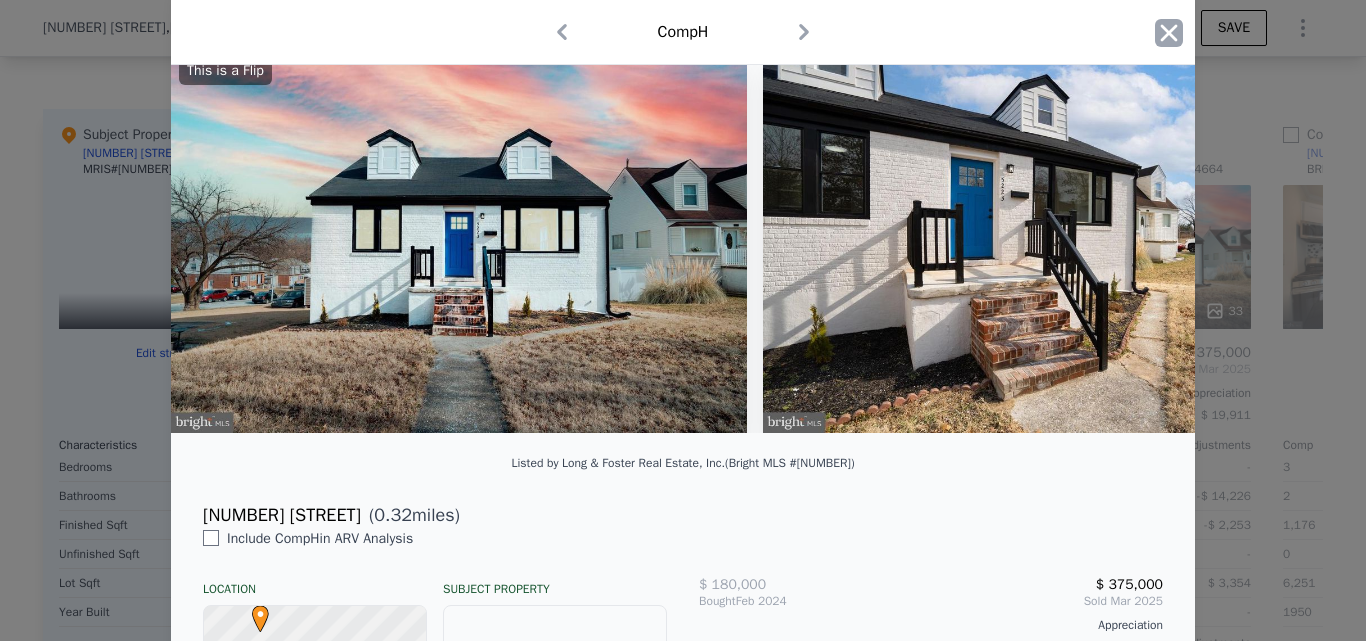 click 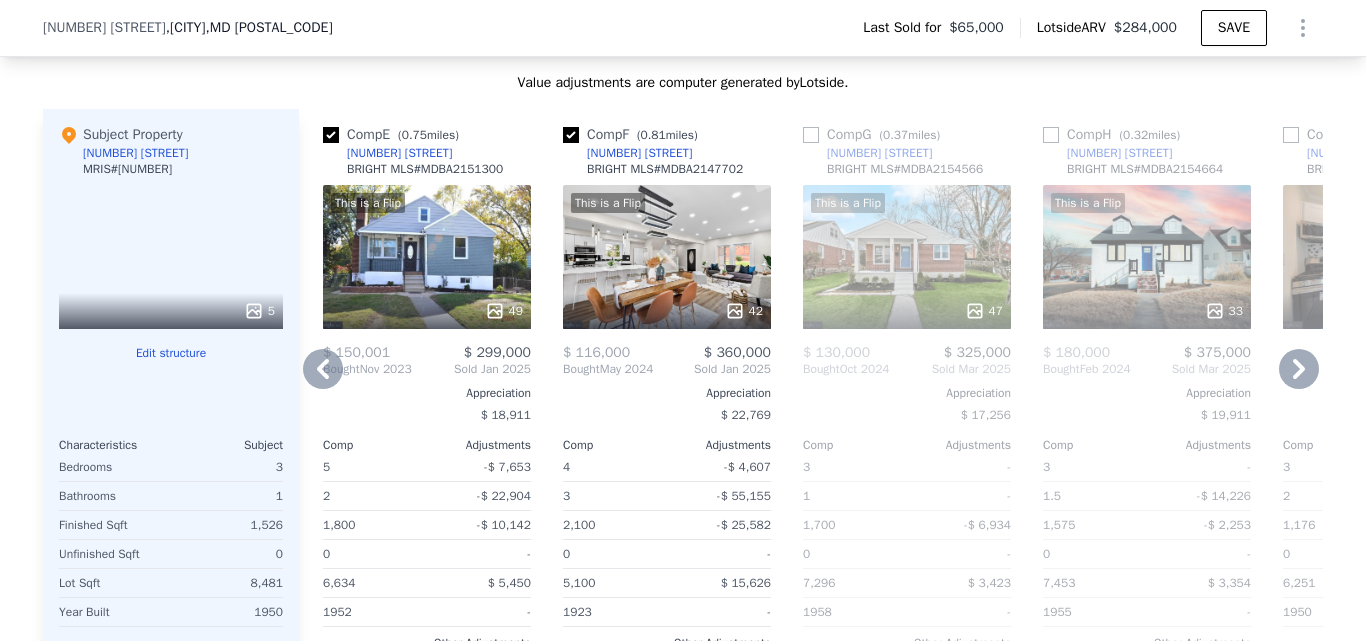 click on "4701 Renwick Ave" at bounding box center [399, 153] 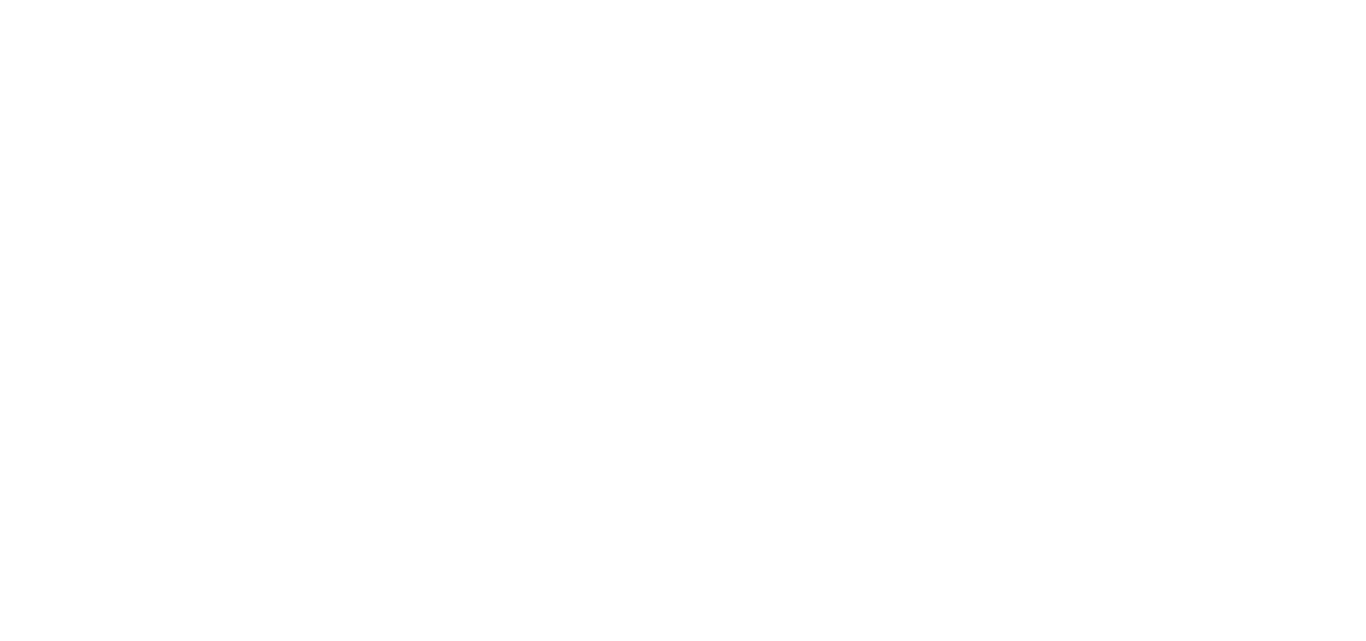scroll, scrollTop: 0, scrollLeft: 0, axis: both 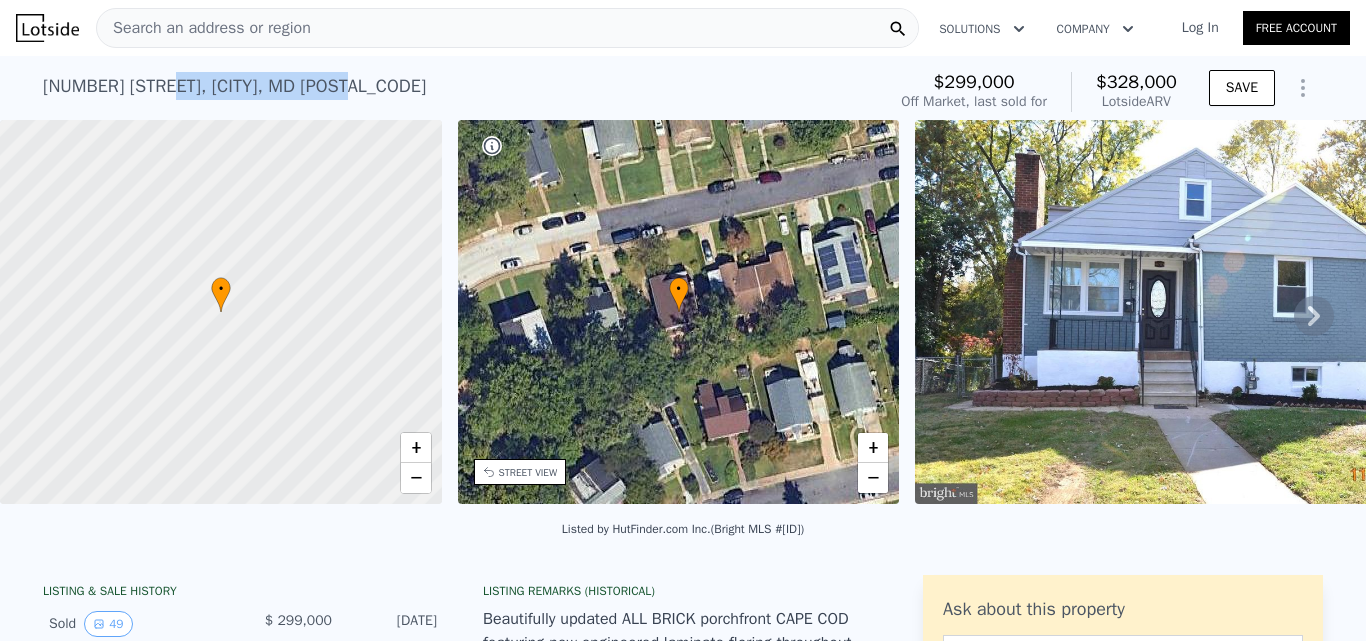 drag, startPoint x: 365, startPoint y: 88, endPoint x: 36, endPoint y: 86, distance: 329.00607 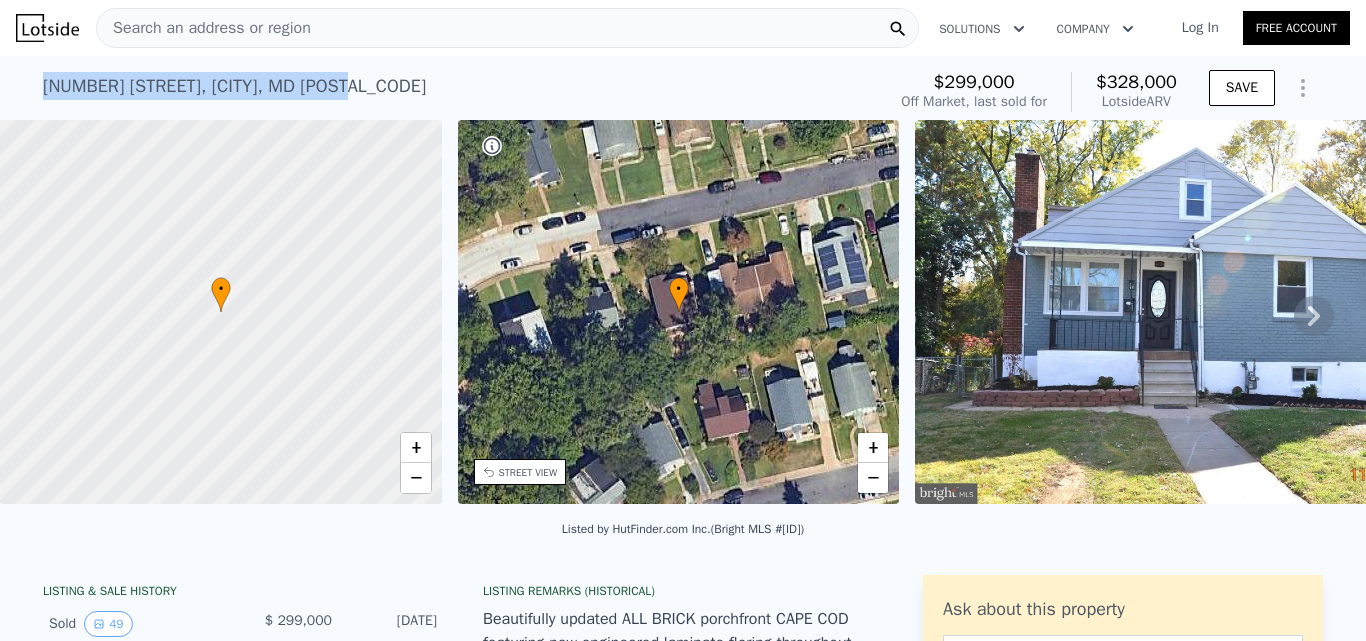 click on "4701 Renwick Ave ,   Baltimore ,   MD   21206" at bounding box center [234, 86] 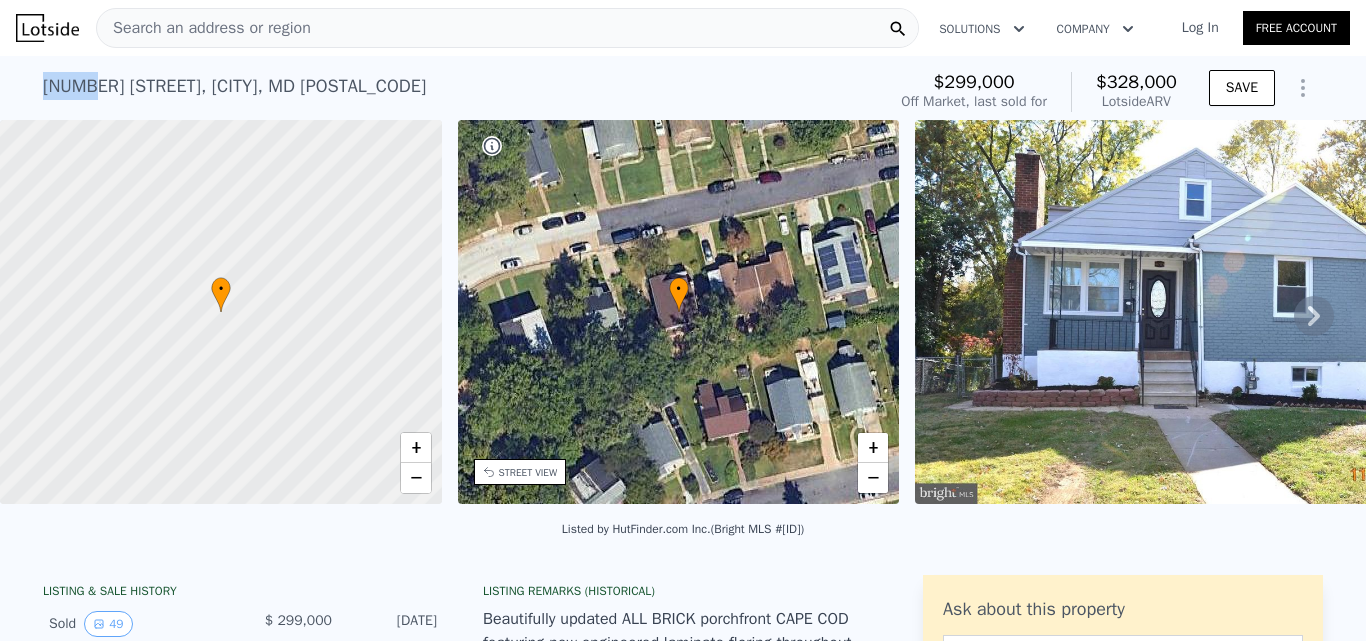 click on "4701 Renwick Ave ,   Baltimore ,   MD   21206" at bounding box center (234, 86) 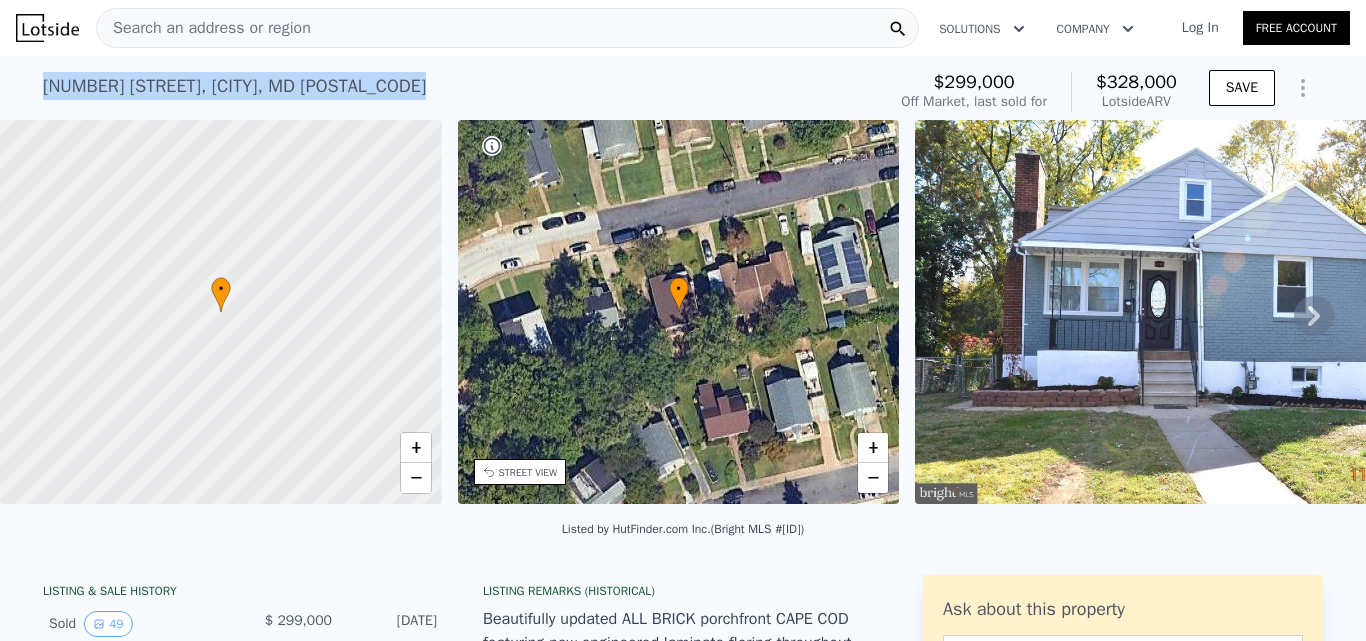 click on "4701 Renwick Ave ,   Baltimore ,   MD   21206" at bounding box center [234, 86] 